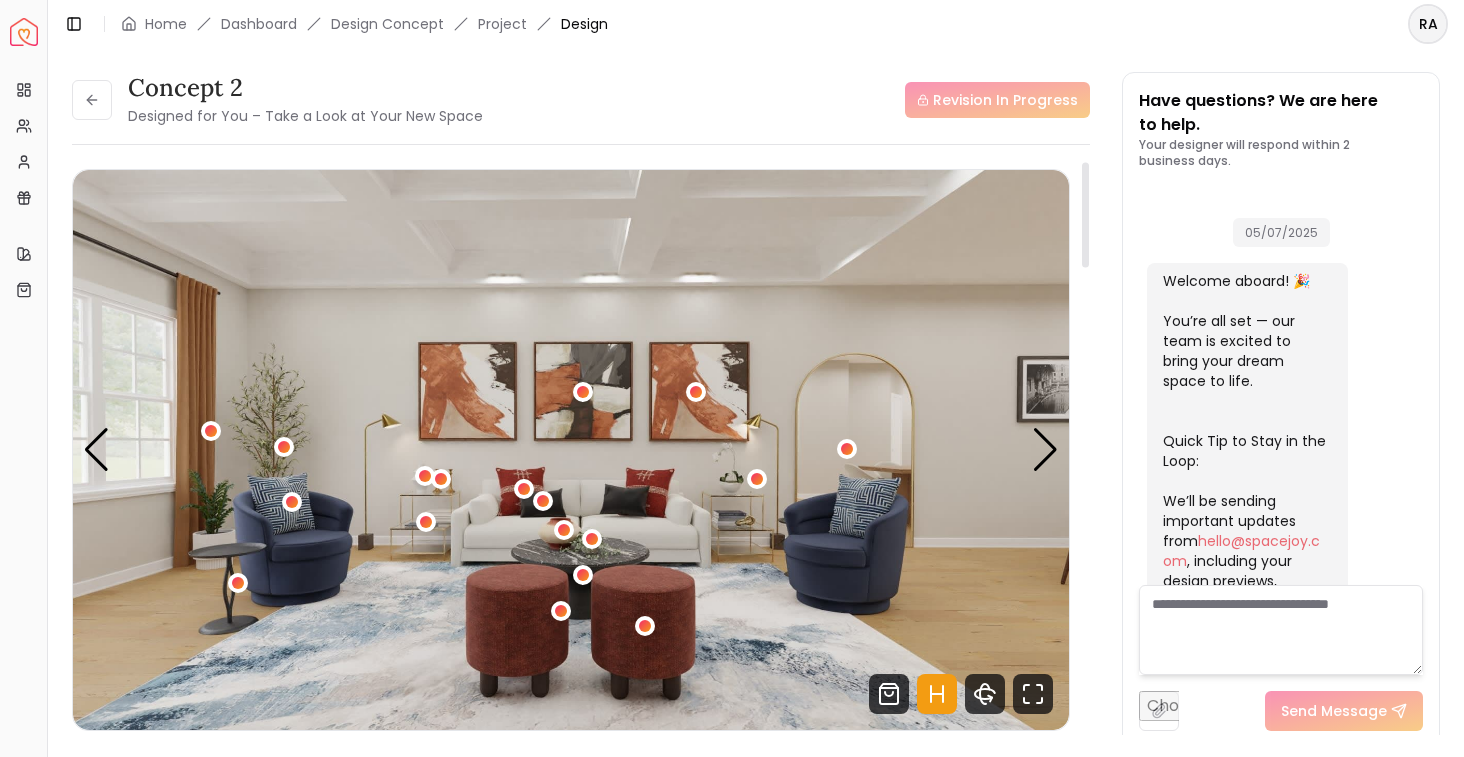 scroll, scrollTop: 0, scrollLeft: 0, axis: both 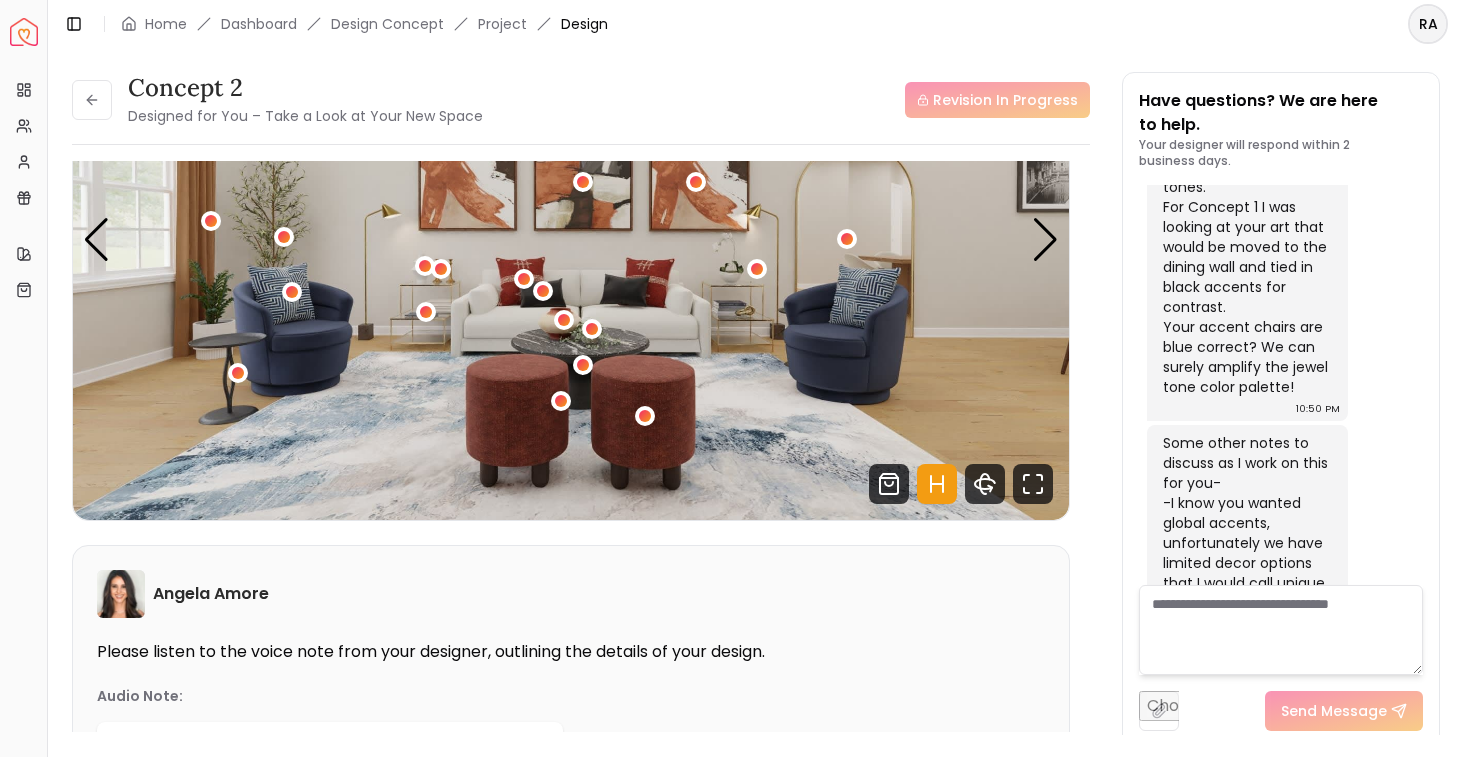click at bounding box center (1281, 630) 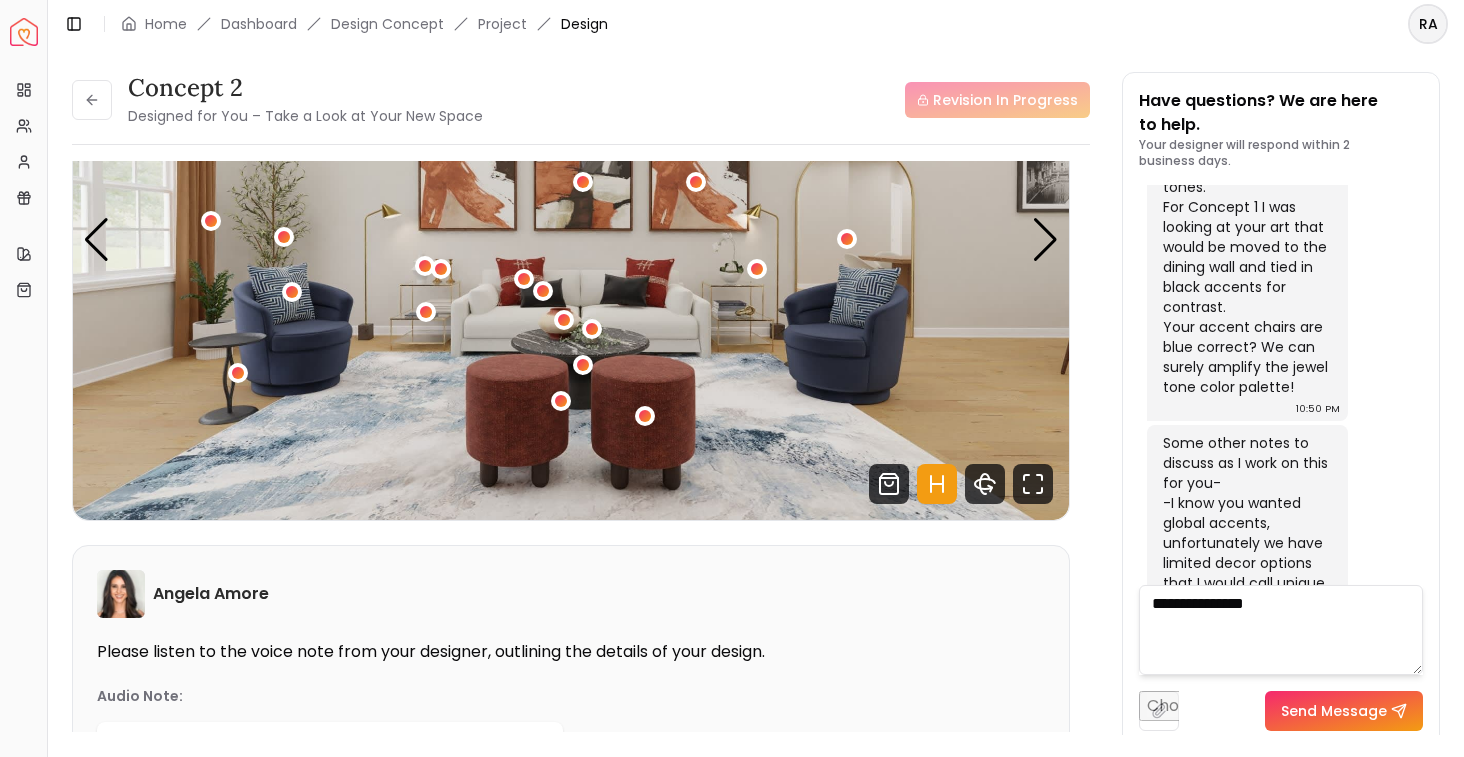 click on "**********" at bounding box center (1281, 630) 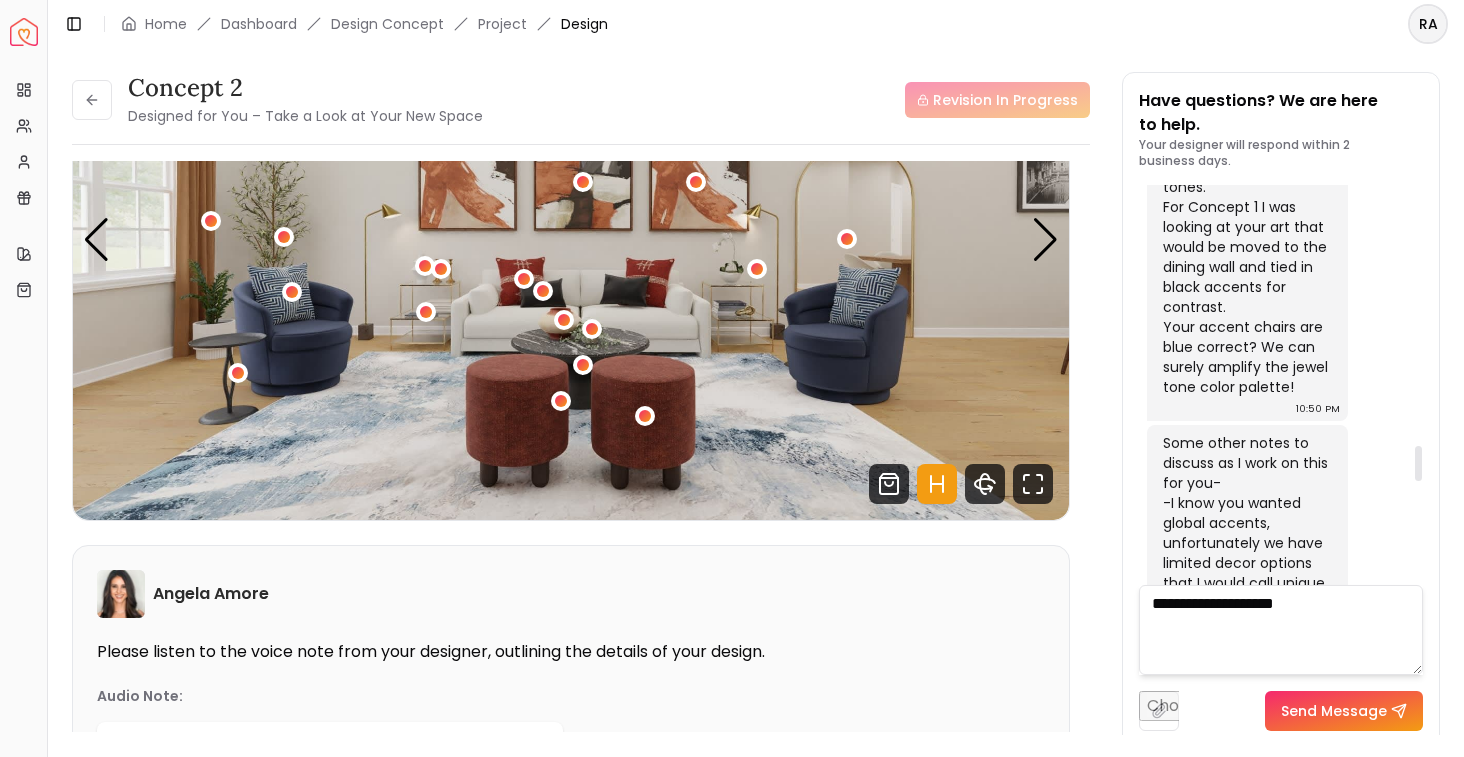 click on "**********" at bounding box center [1281, 630] 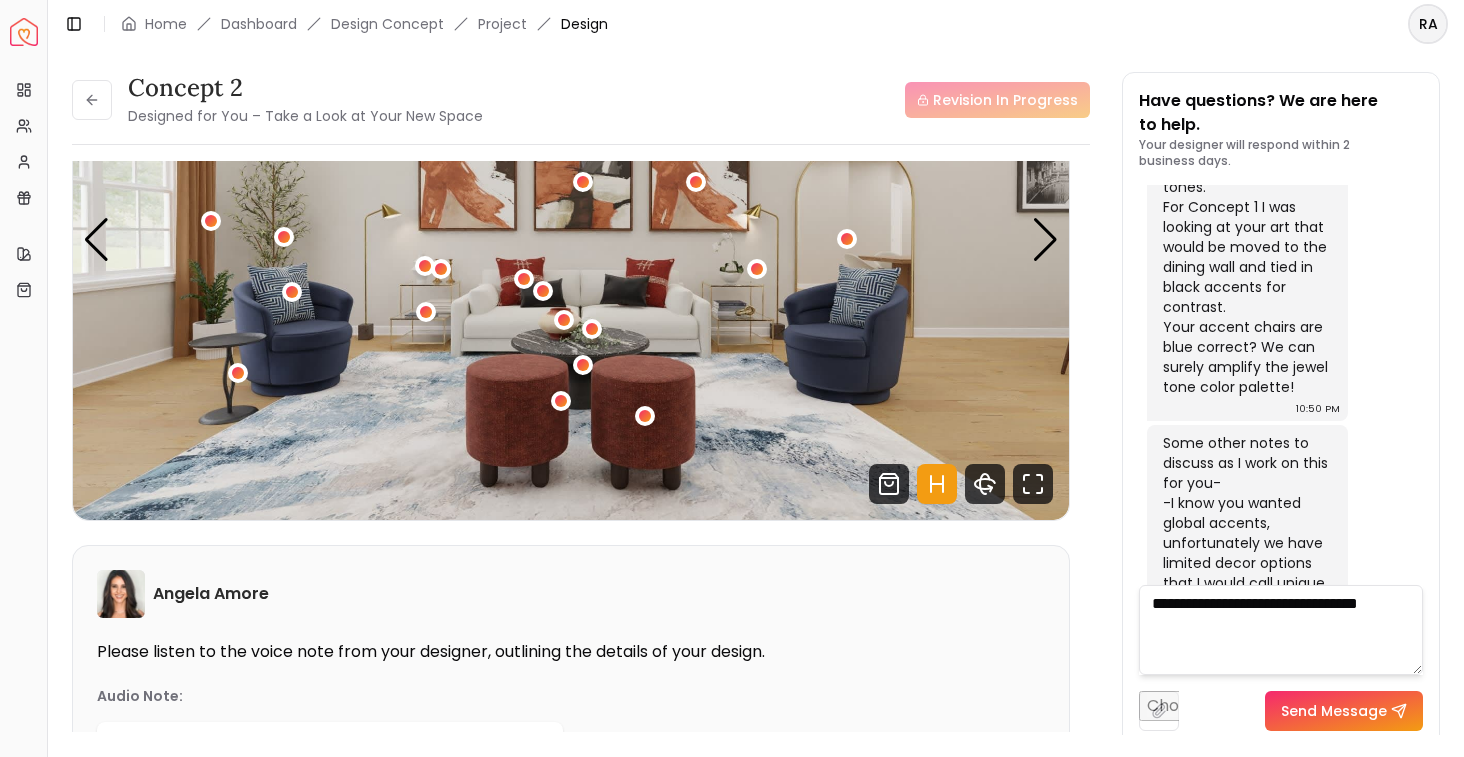 click on "**********" at bounding box center [1281, 630] 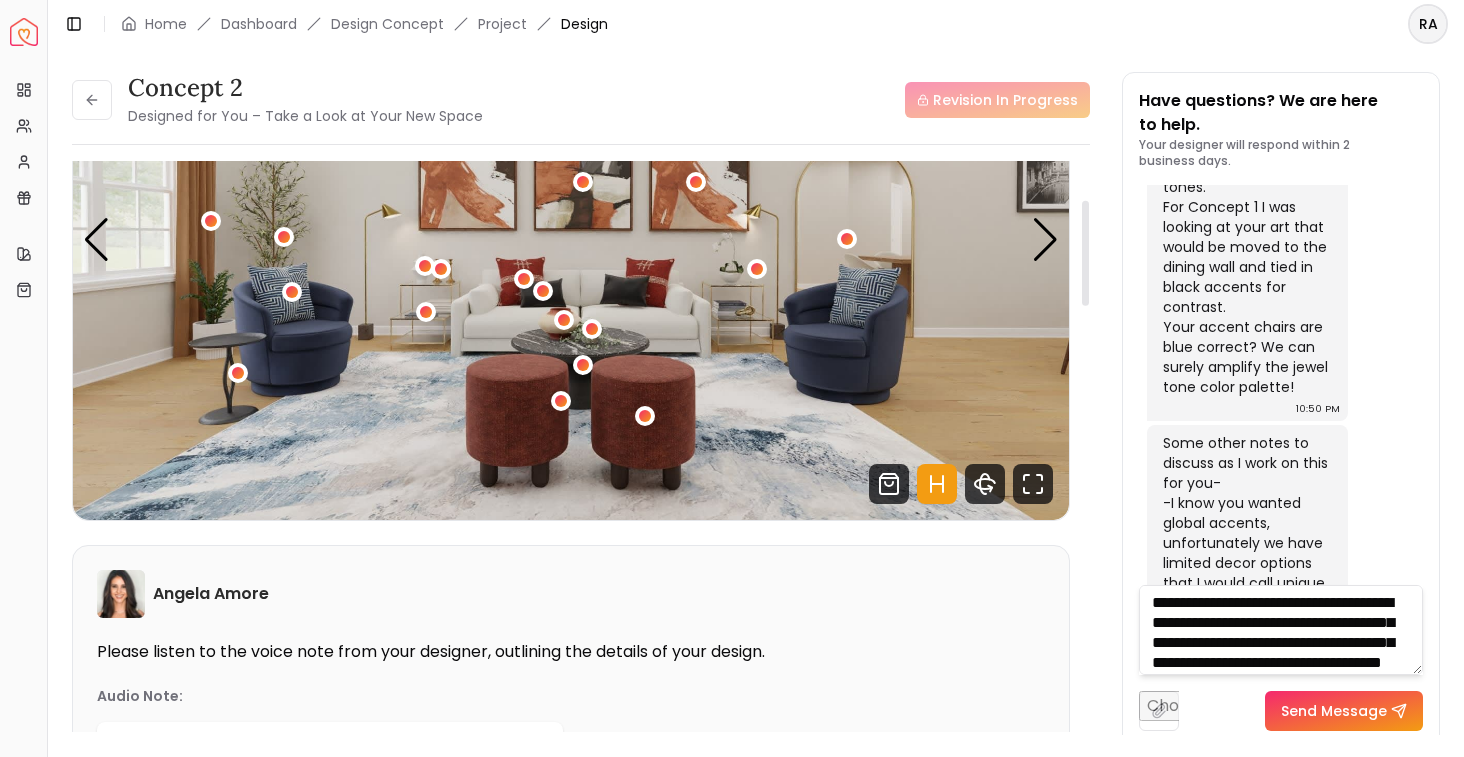 scroll, scrollTop: 21, scrollLeft: 0, axis: vertical 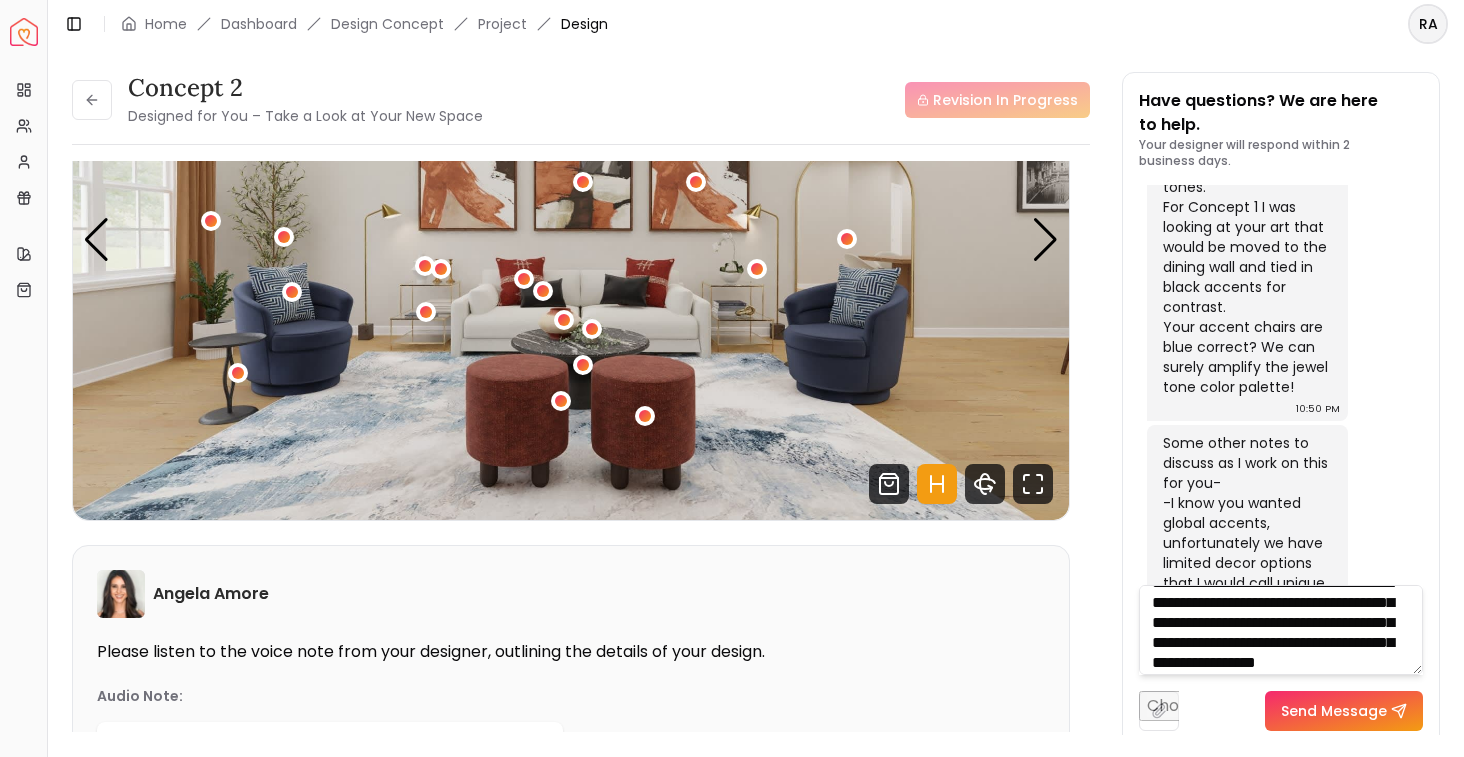 click on "**********" at bounding box center [1281, 630] 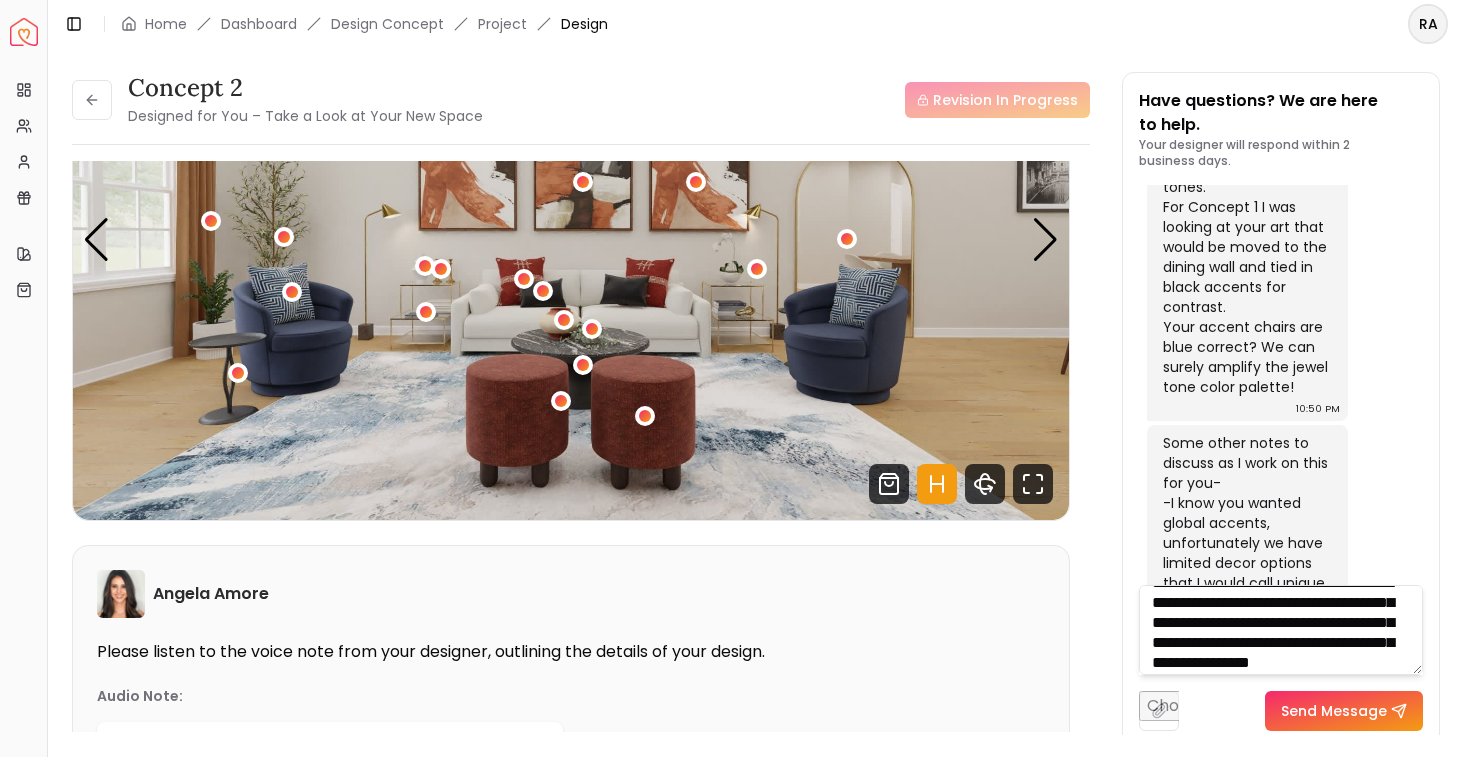 click on "**********" at bounding box center (1281, 630) 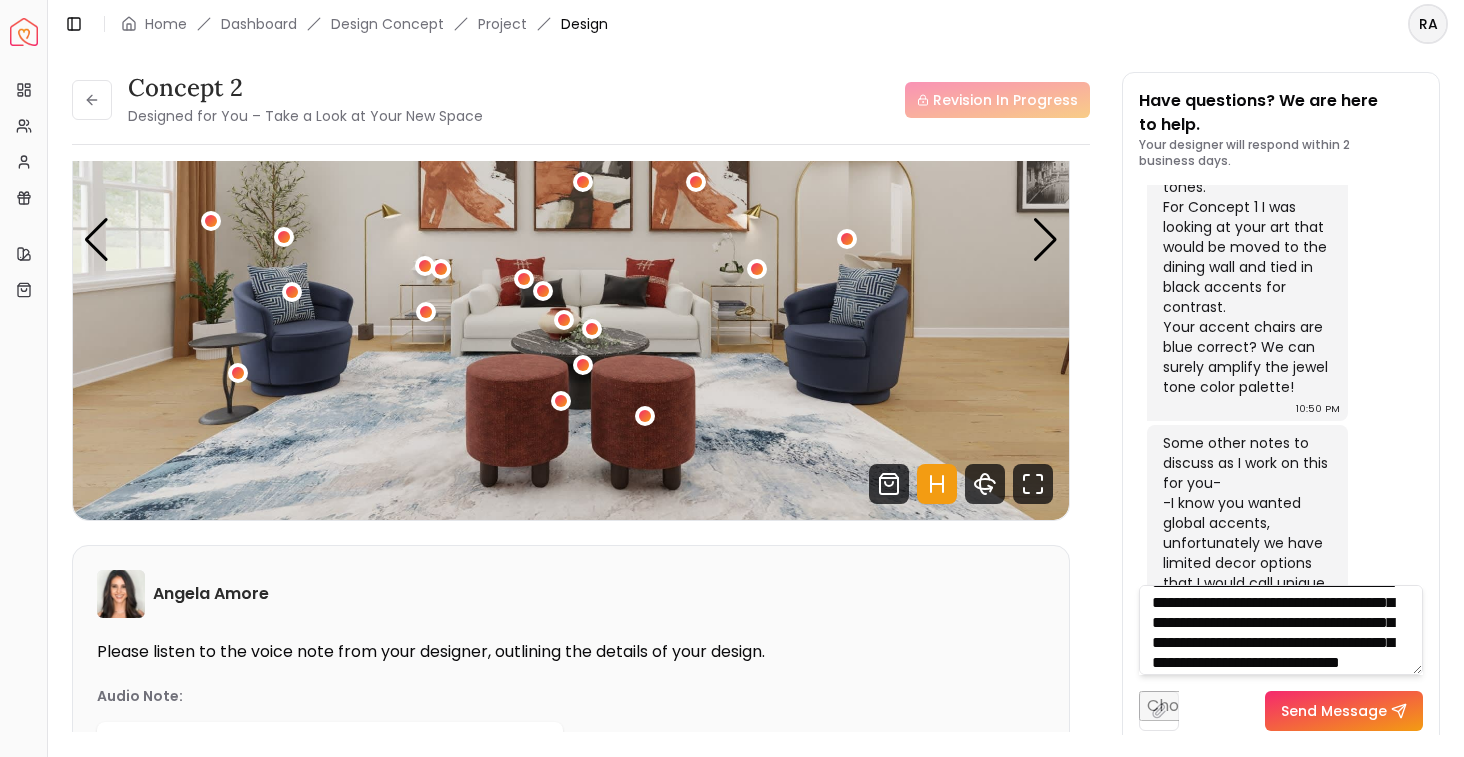 scroll, scrollTop: 41, scrollLeft: 0, axis: vertical 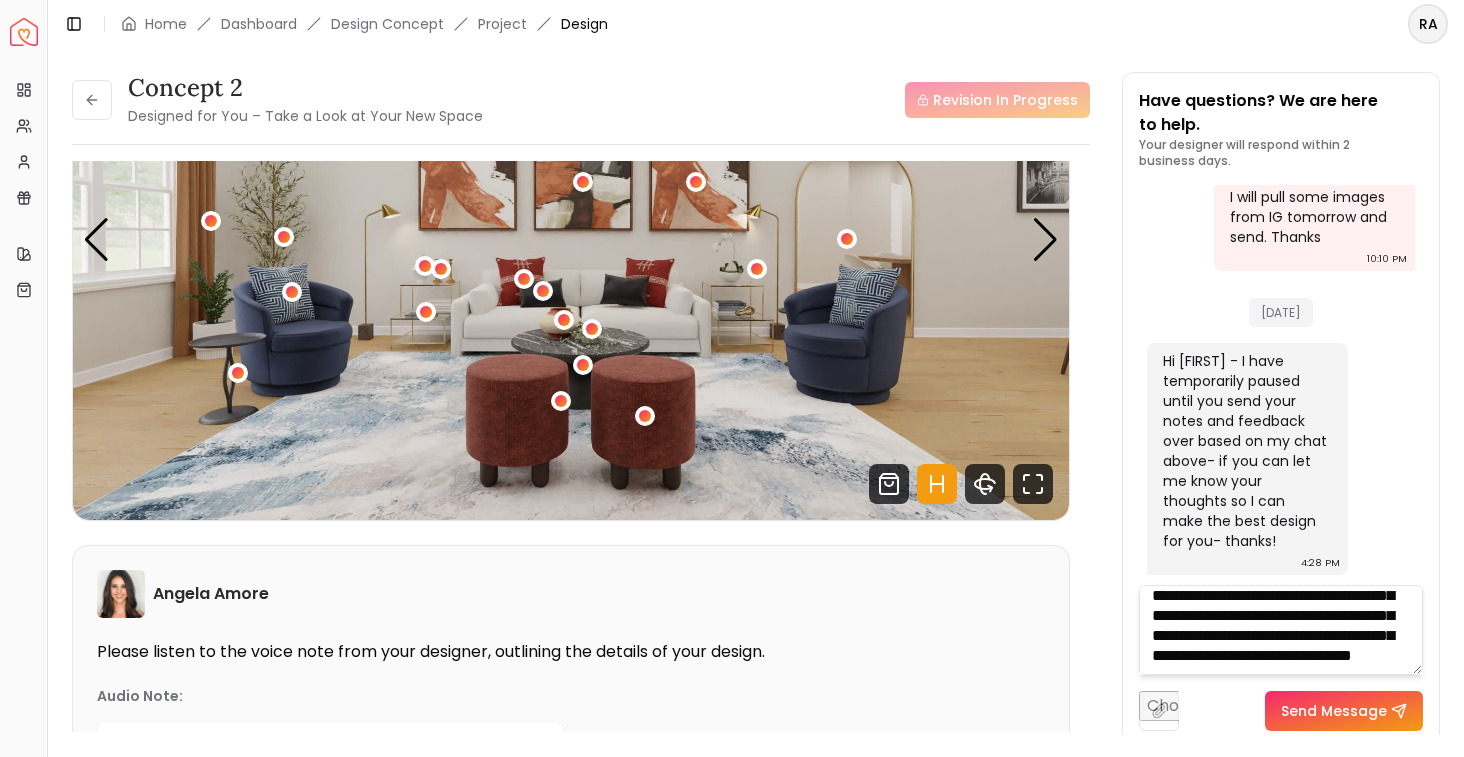 click on "**********" at bounding box center (1281, 630) 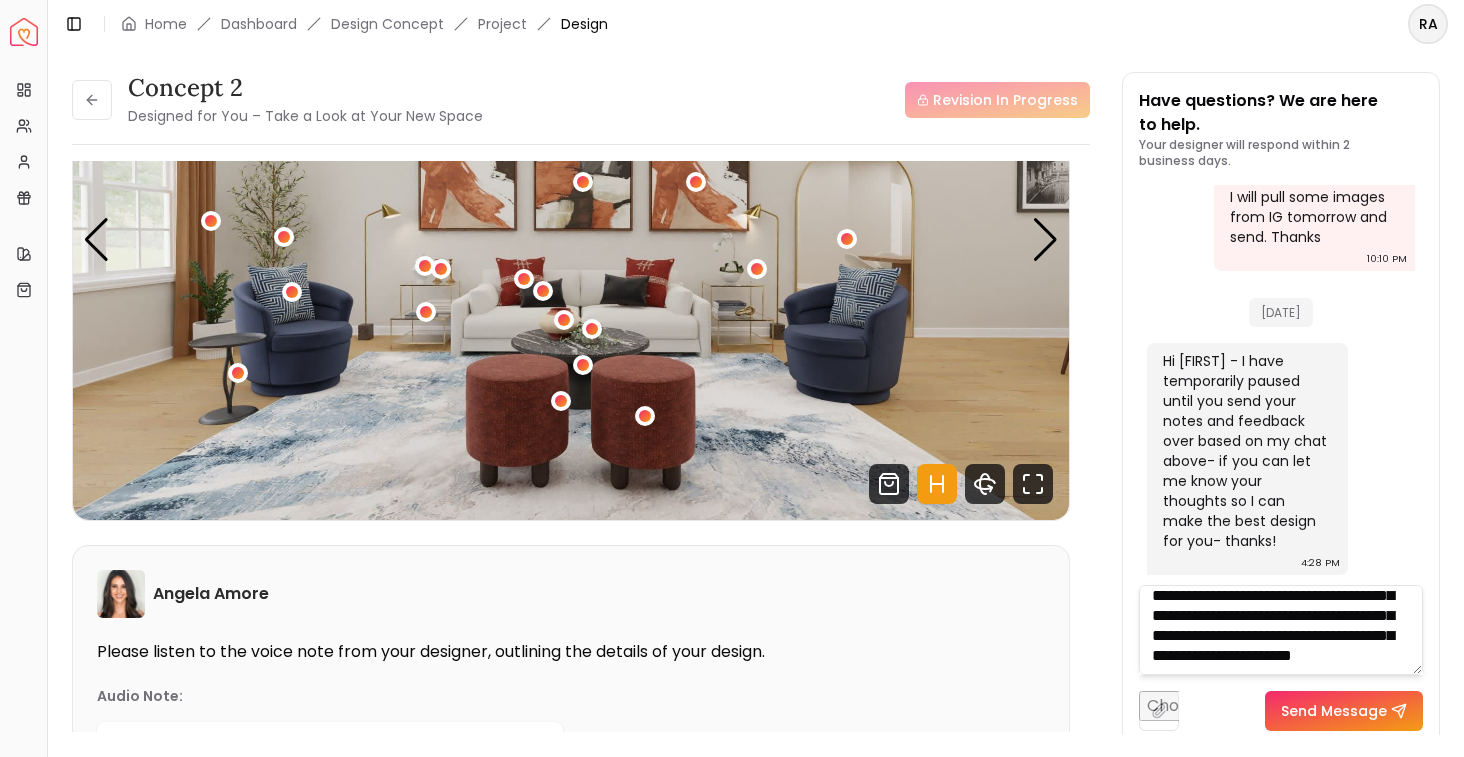 scroll, scrollTop: 121, scrollLeft: 0, axis: vertical 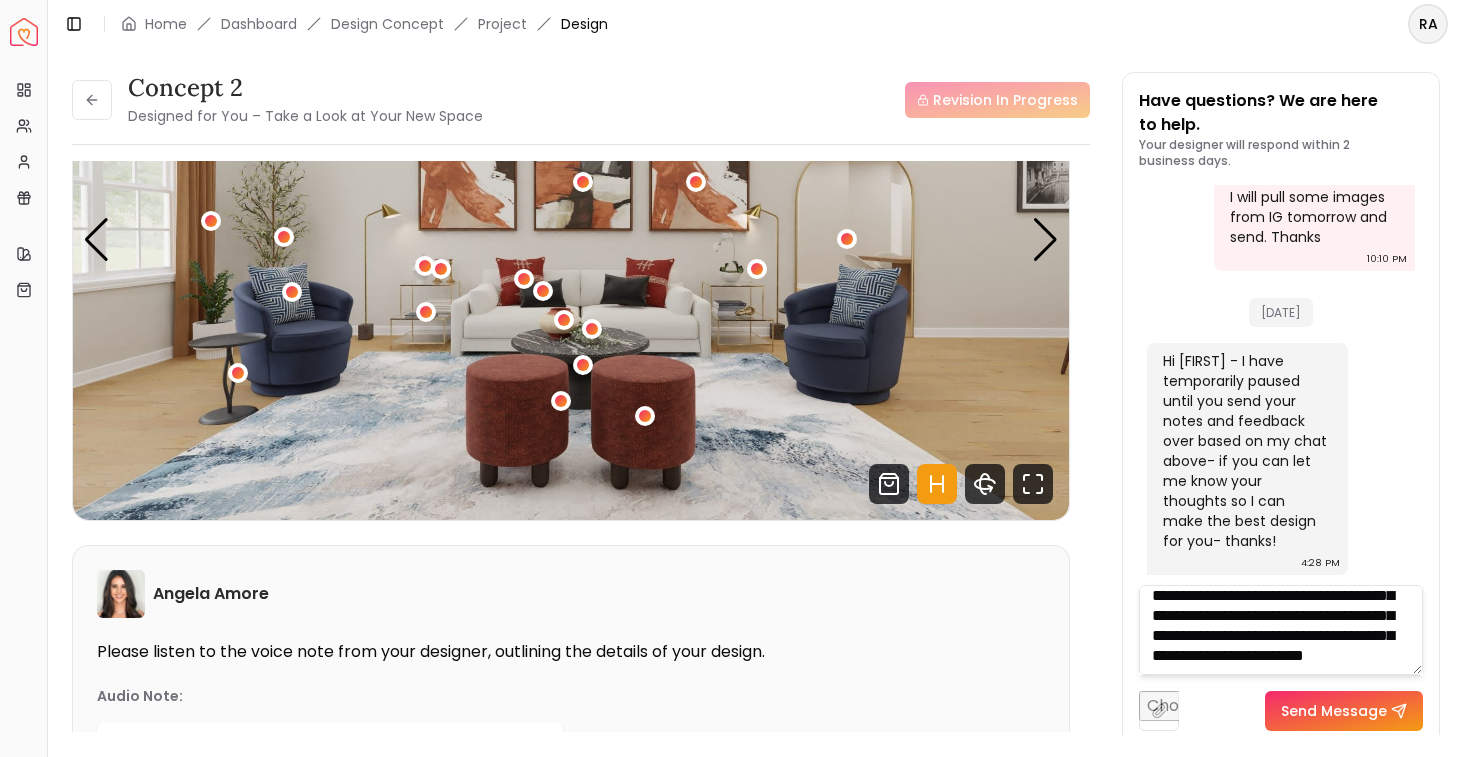 click on "**********" at bounding box center (1281, 630) 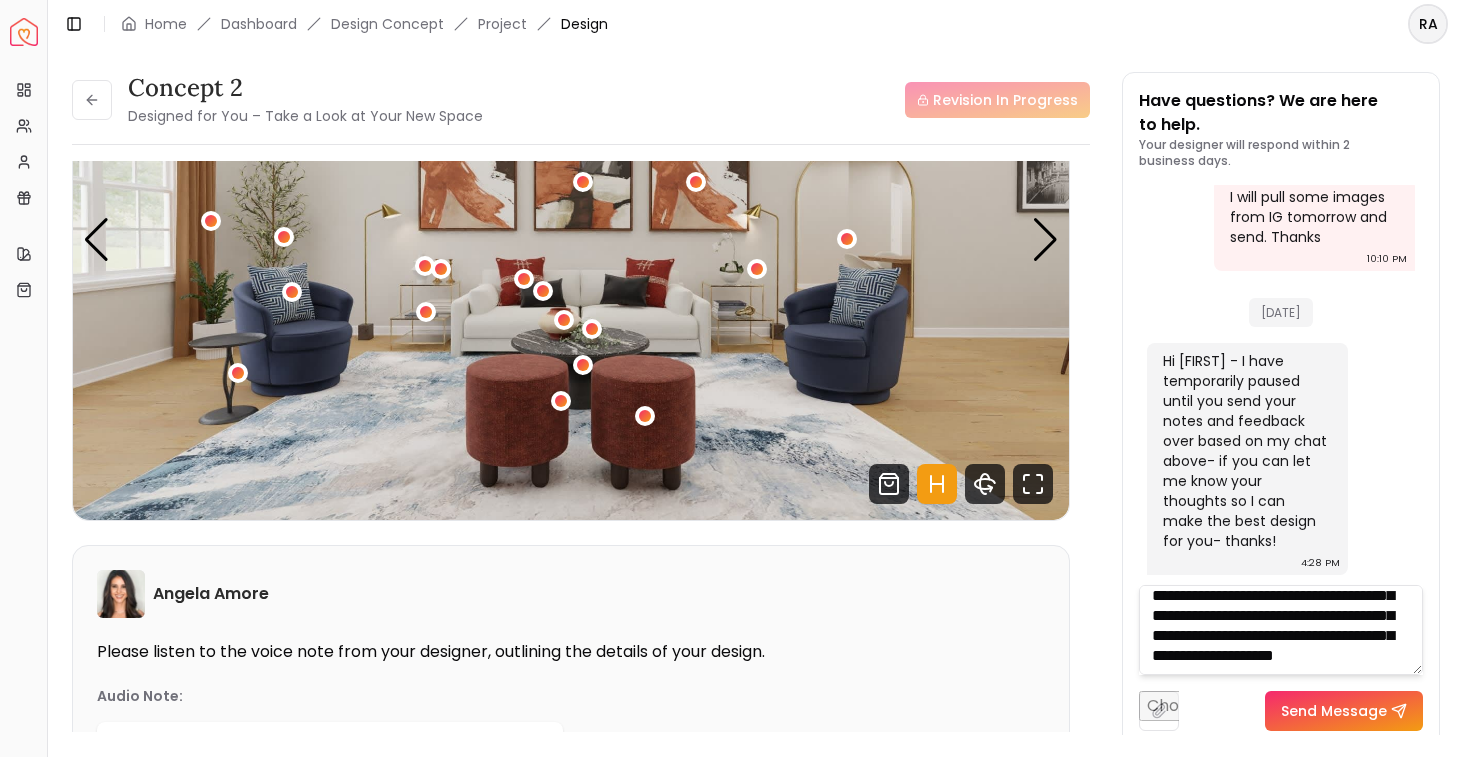 scroll, scrollTop: 0, scrollLeft: 0, axis: both 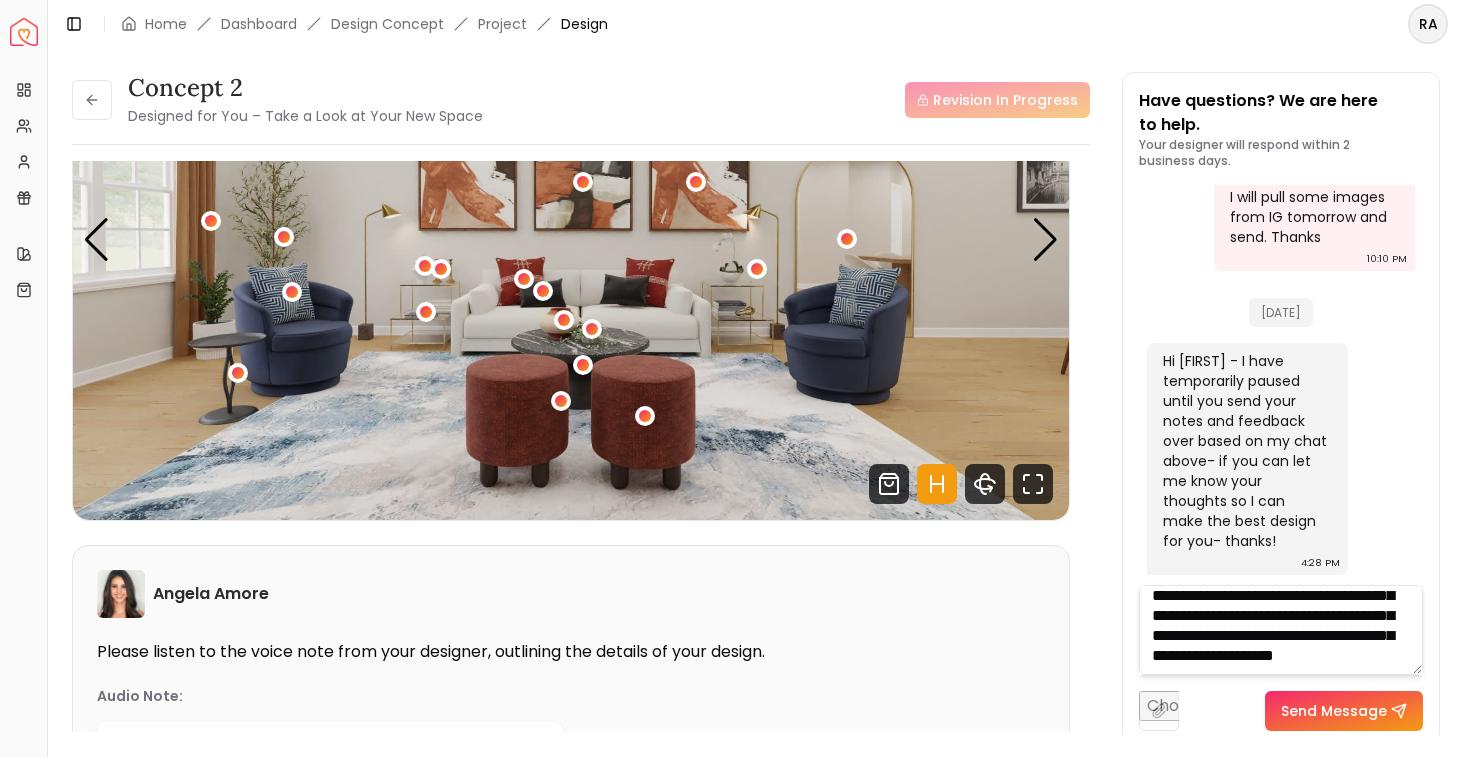 drag, startPoint x: 1151, startPoint y: 603, endPoint x: 1394, endPoint y: 707, distance: 264.3199 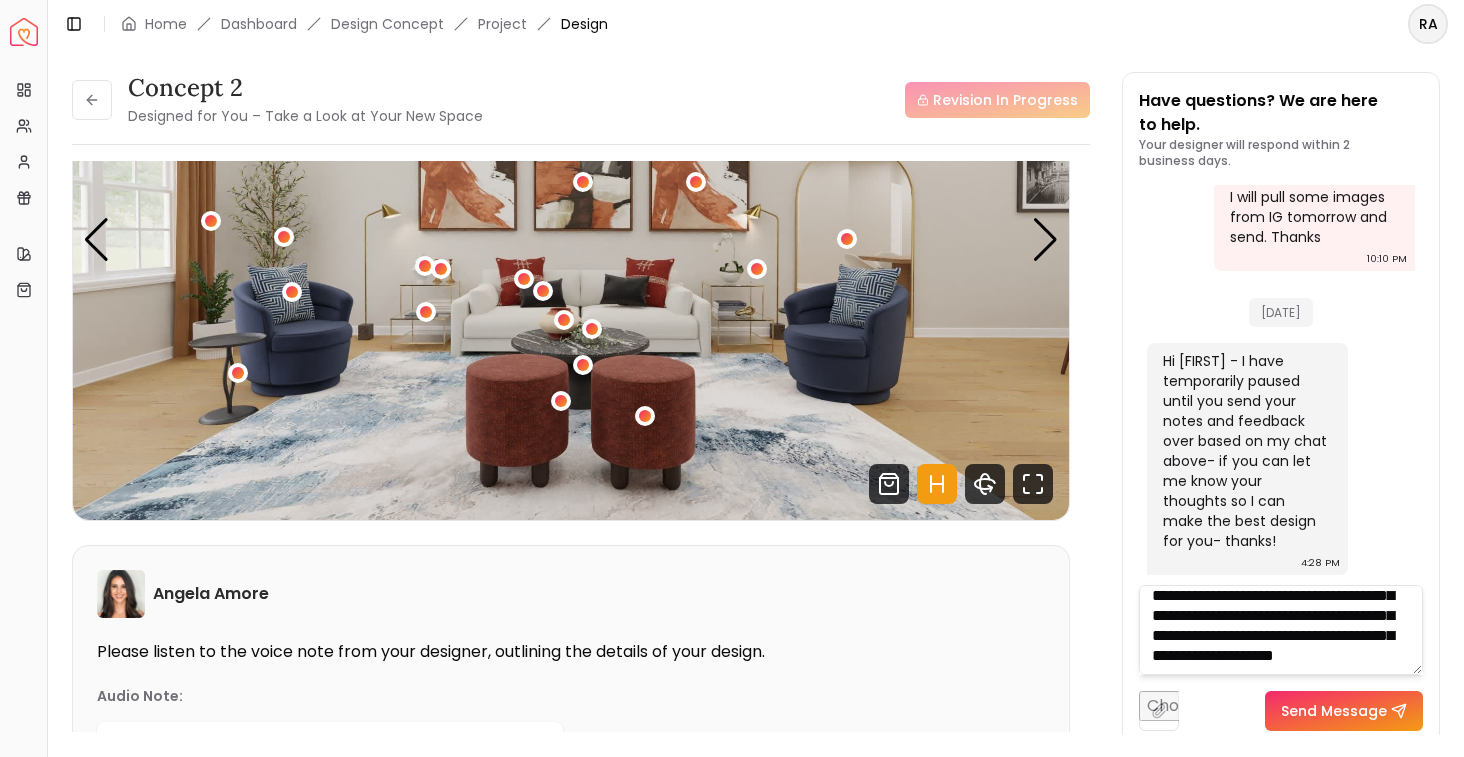 click on "**********" at bounding box center [1281, 658] 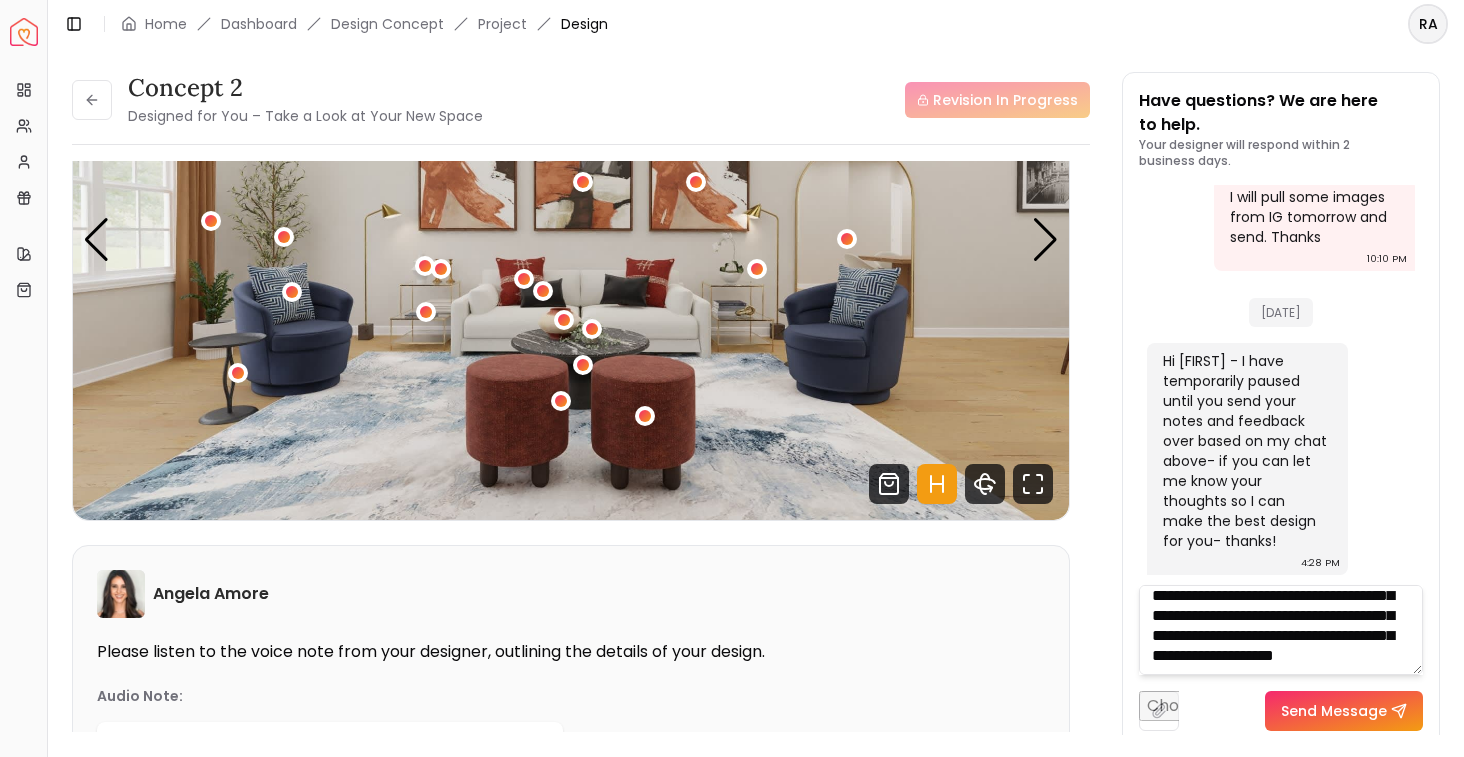 type on "**********" 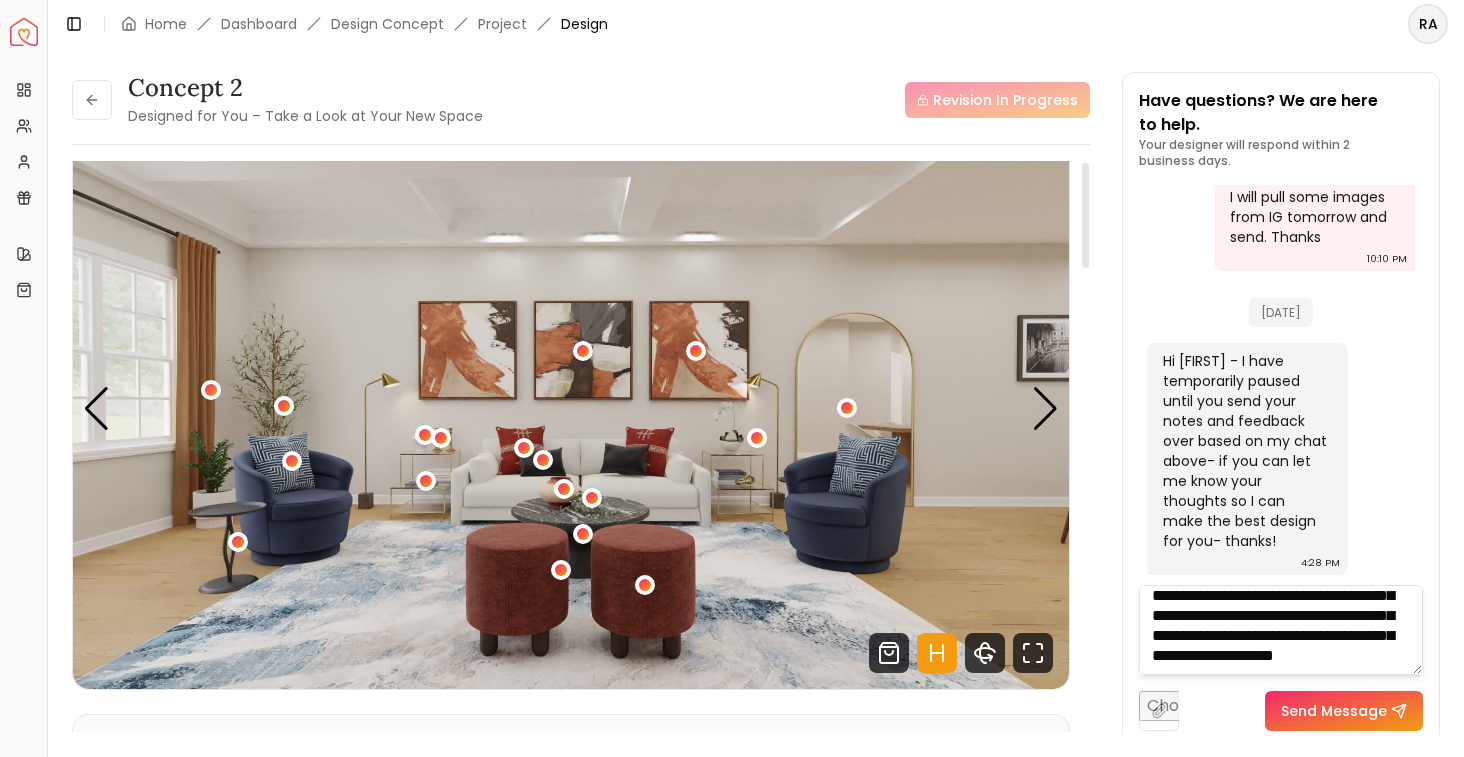 scroll, scrollTop: 0, scrollLeft: 0, axis: both 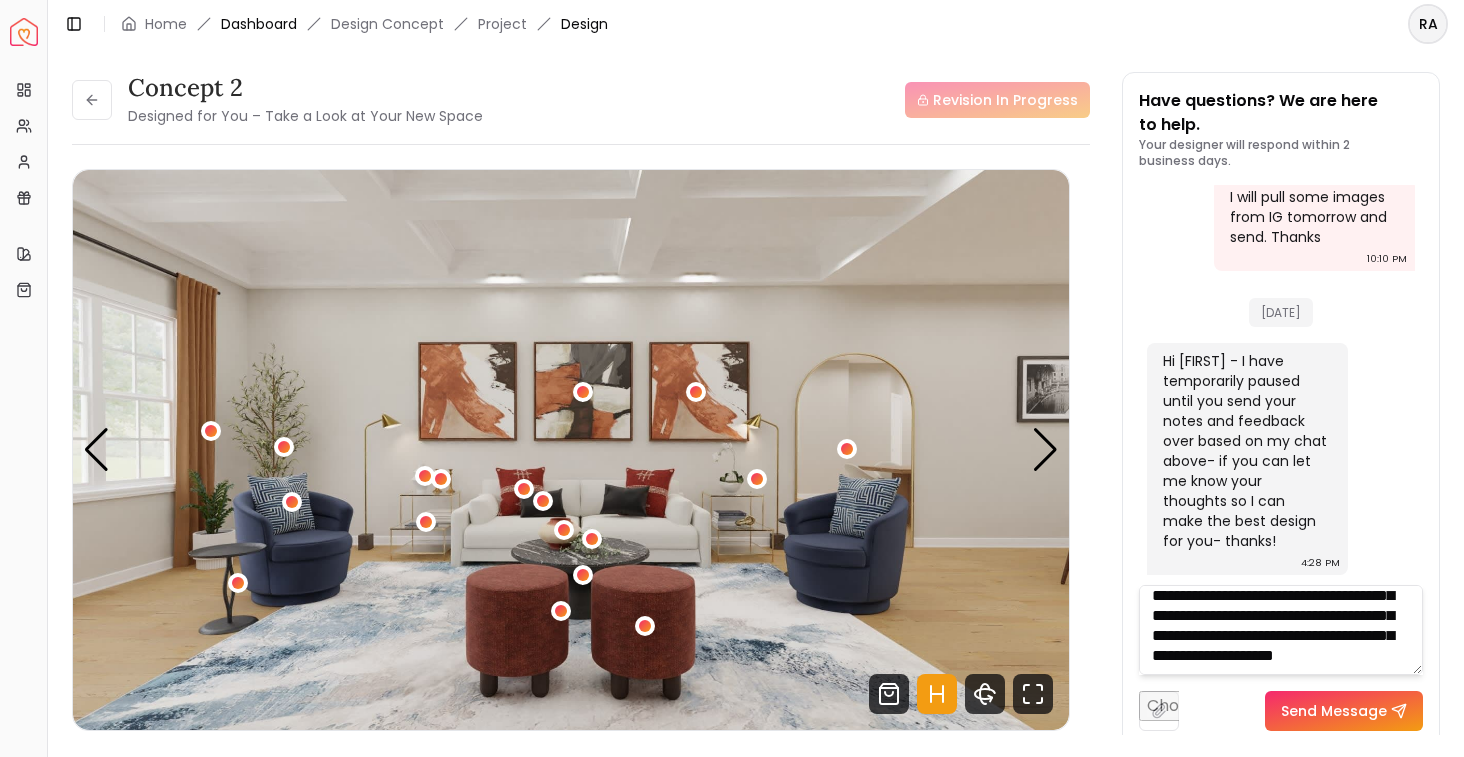 click on "Dashboard" at bounding box center (259, 24) 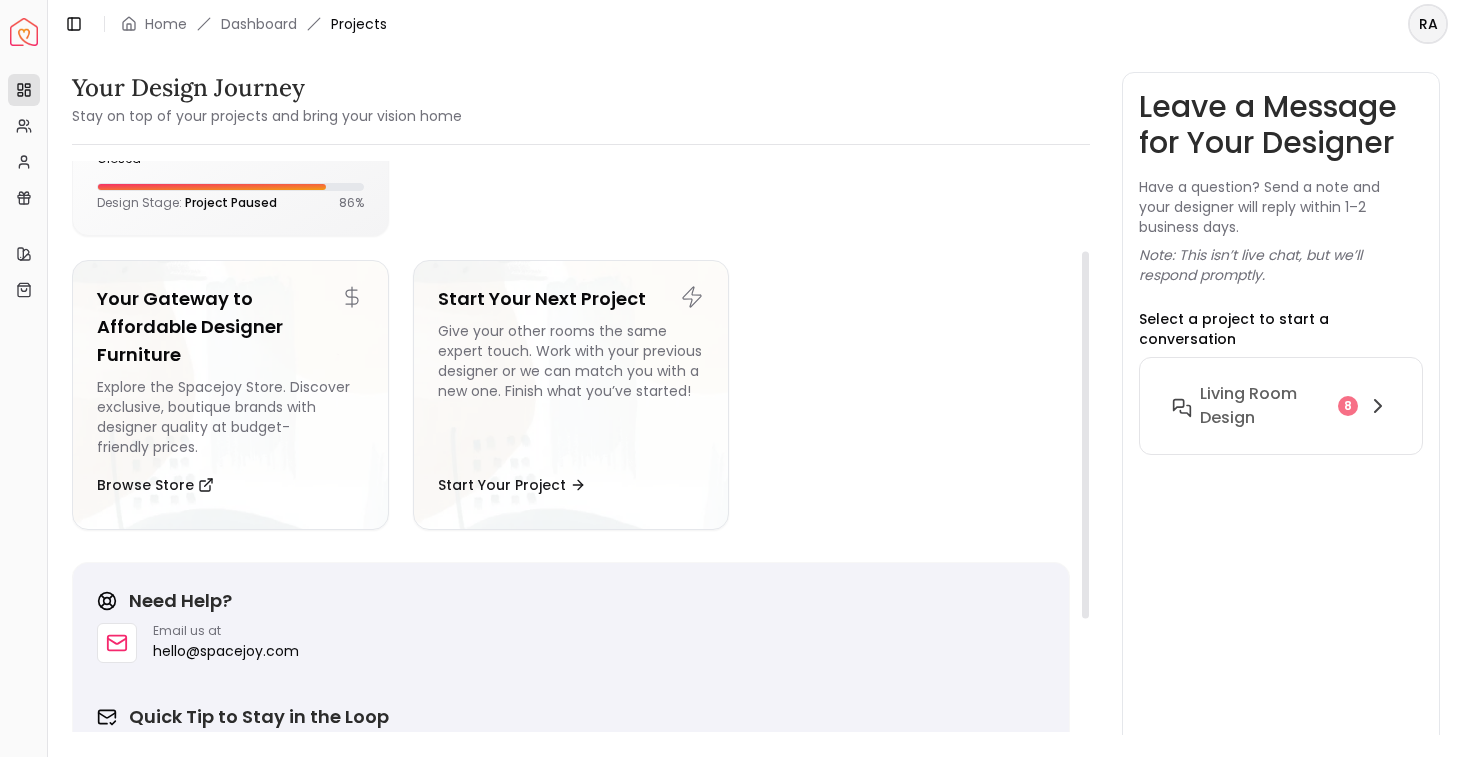 scroll, scrollTop: 0, scrollLeft: 0, axis: both 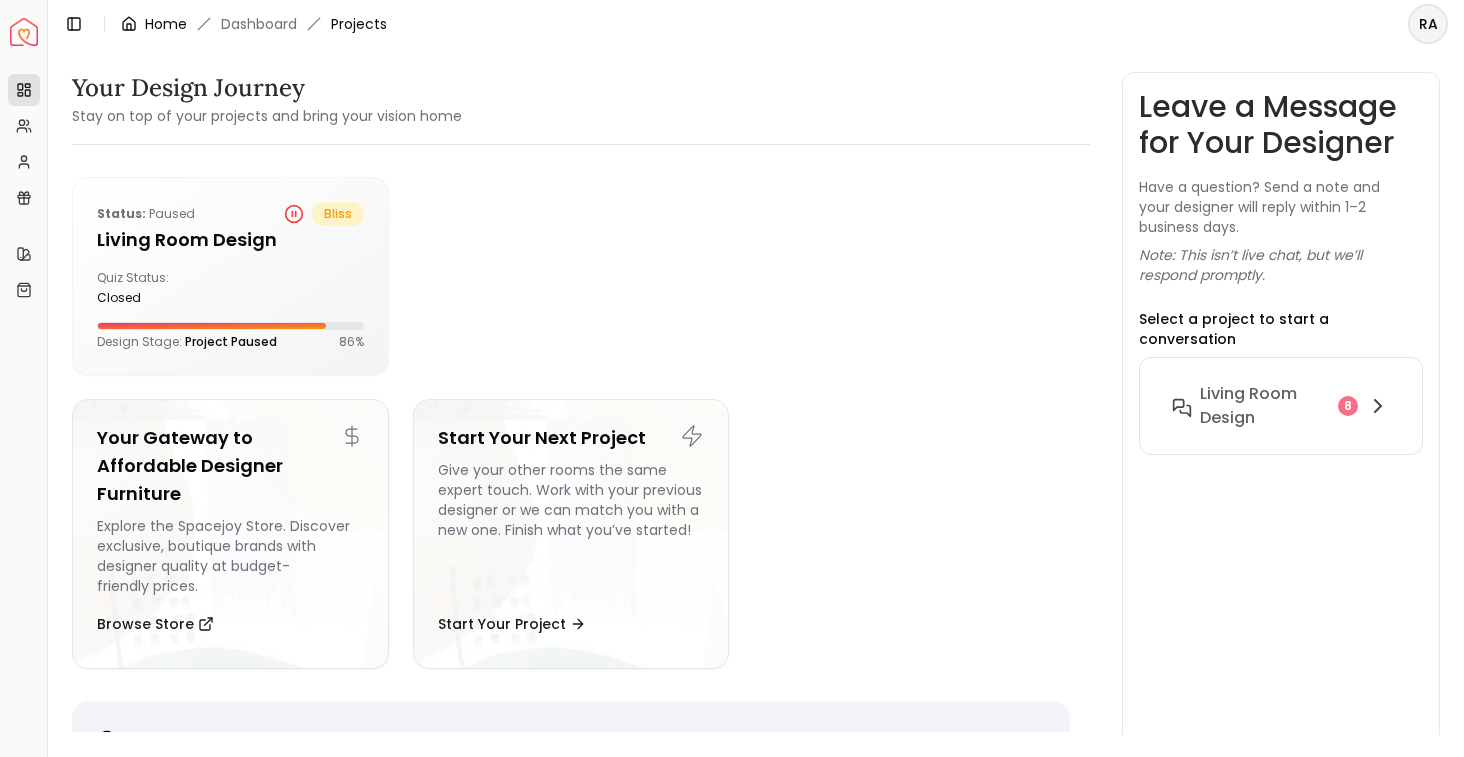 click on "Home" at bounding box center [166, 24] 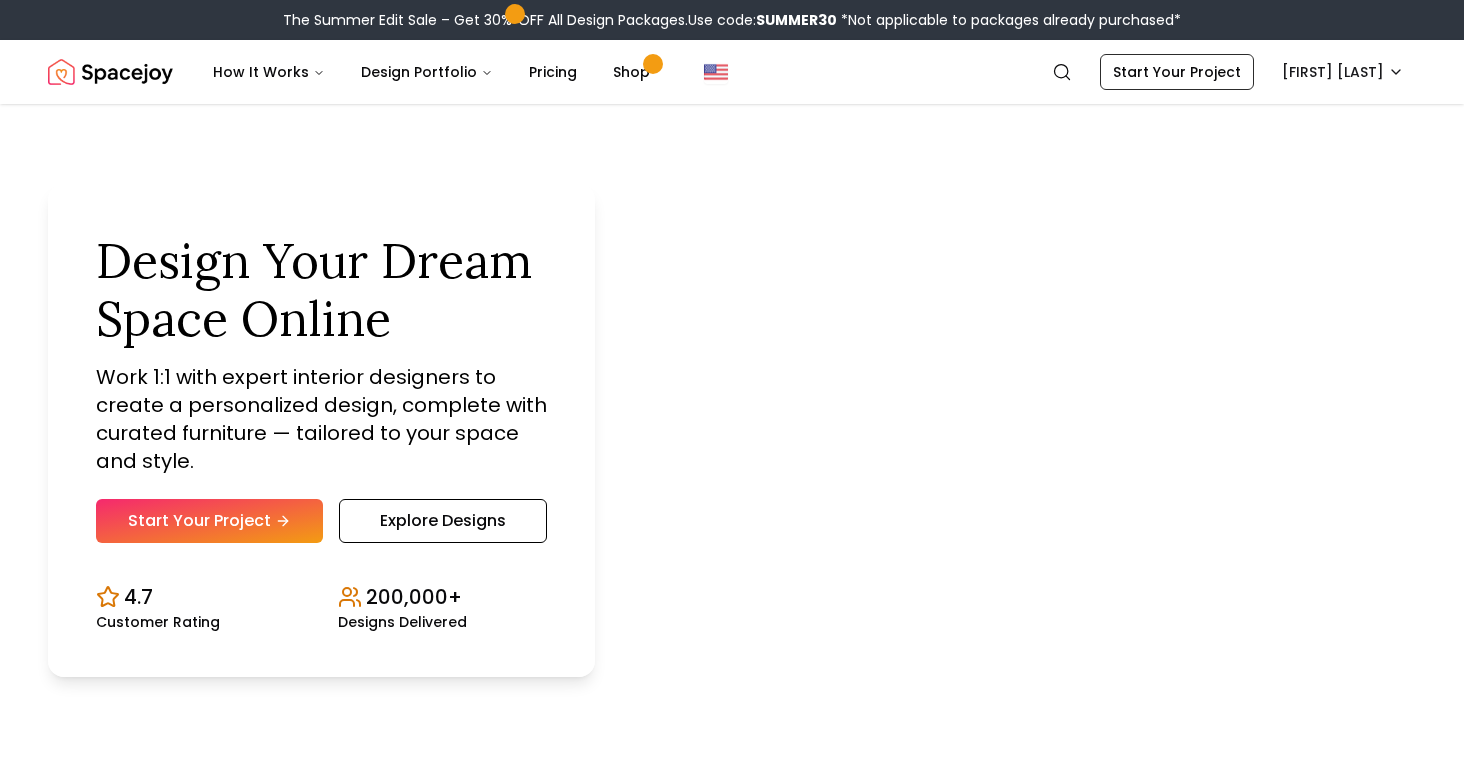 scroll, scrollTop: 2, scrollLeft: 0, axis: vertical 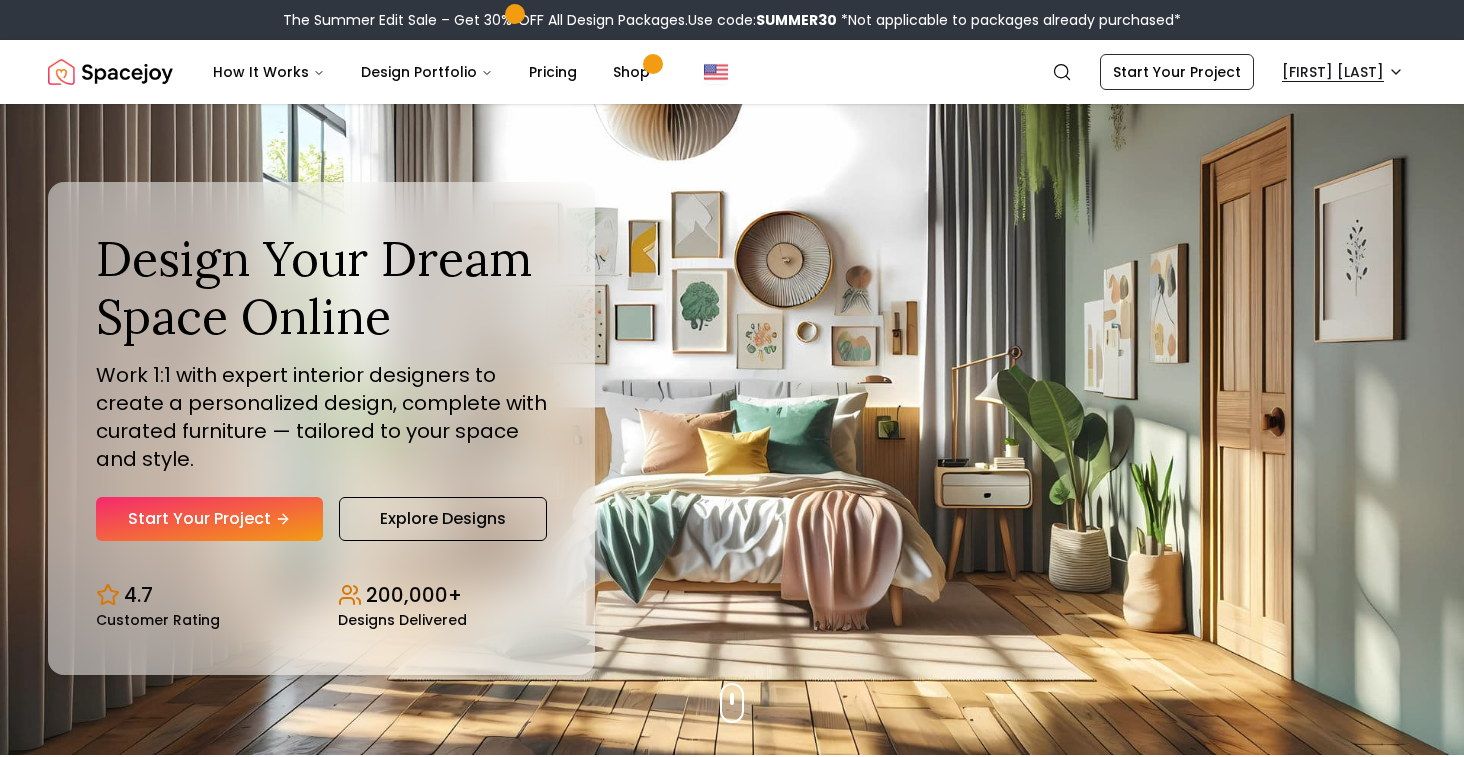 click on "The Summer Edit Sale – Get 30% OFF All Design Packages. Use code: SUMMER30 *Not applicable to packages already purchased* Spacejoy Search RA How It Works Design Portfolio Pricing Shop Search Start Your Project [FIRST] [LAST] Design Your Dream Space Online Work 1:1 with expert interior designers to create a personalized design, complete with curated furniture — tailored to your space and style. Start Your Project Explore Designs 4.7 Customer Rating 200,000+ Designs Delivered Design Your Dream Space Online Work 1:1 with expert interior designers to create a personalized design, complete with curated furniture — tailored to your space and style. Start Your Project Explore Designs 4.7 Customer Rating 200,000+ Designs Delivered Design It Your Way Get 30% OFF on all Design Packages Get Started Mid-Summer Style Event Up to 60% OFF on Furniture & Decor Shop Now Get Matched with Expert Interior Designers Online! [FIRST] [LAST] Designer [FIRST] [LAST] Designer [FIRST] [LAST] Designer Designer" at bounding box center (732, 5974) 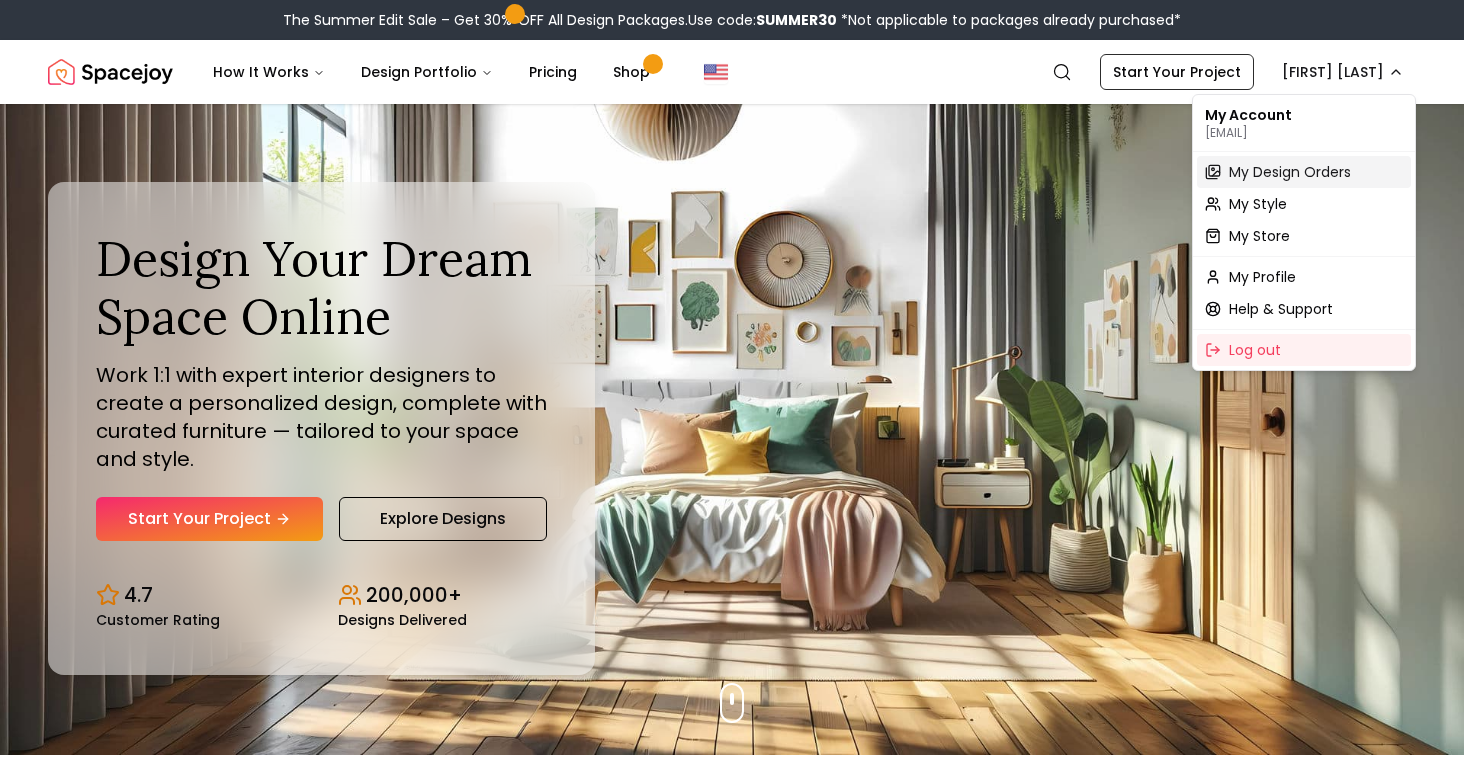 click on "My Design Orders" at bounding box center (1290, 172) 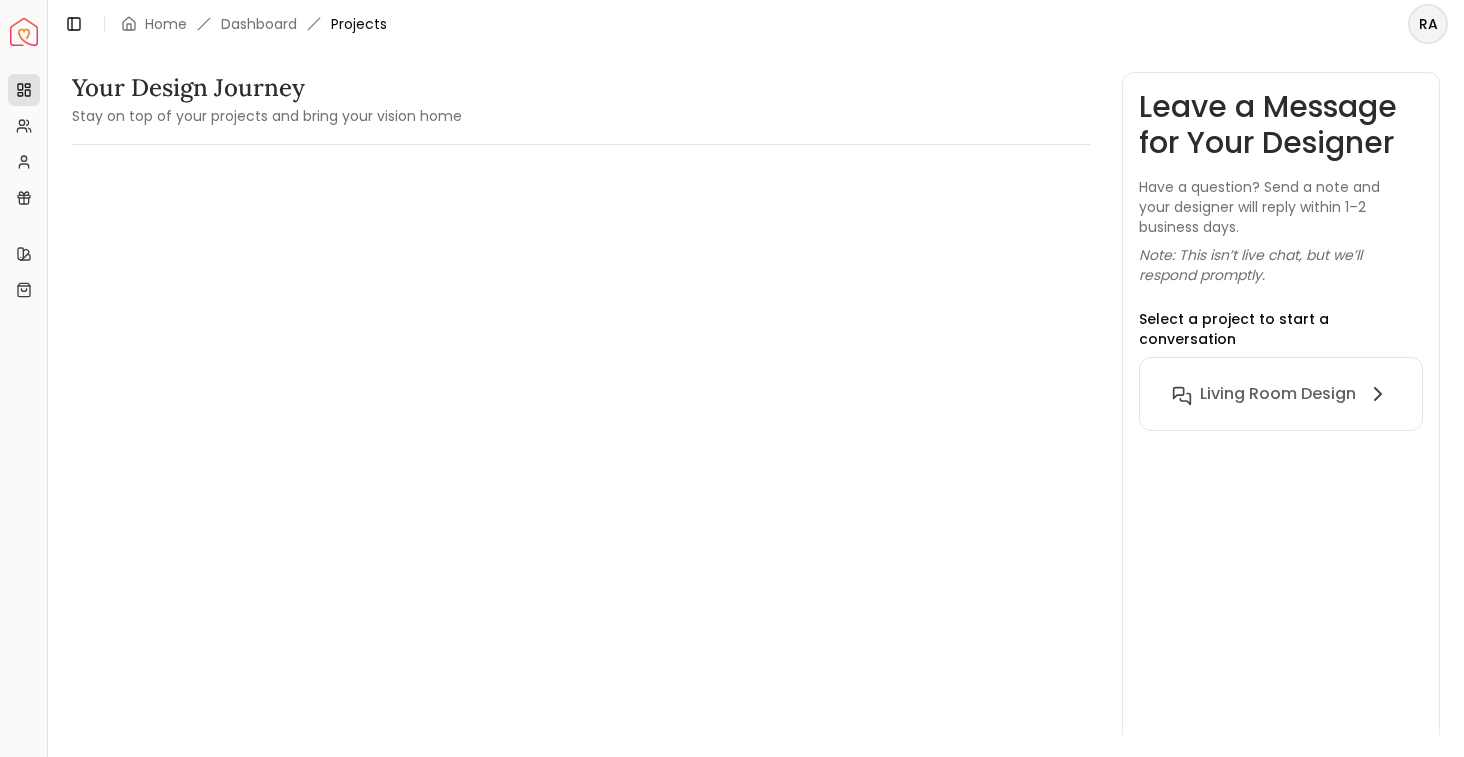 scroll, scrollTop: 0, scrollLeft: 0, axis: both 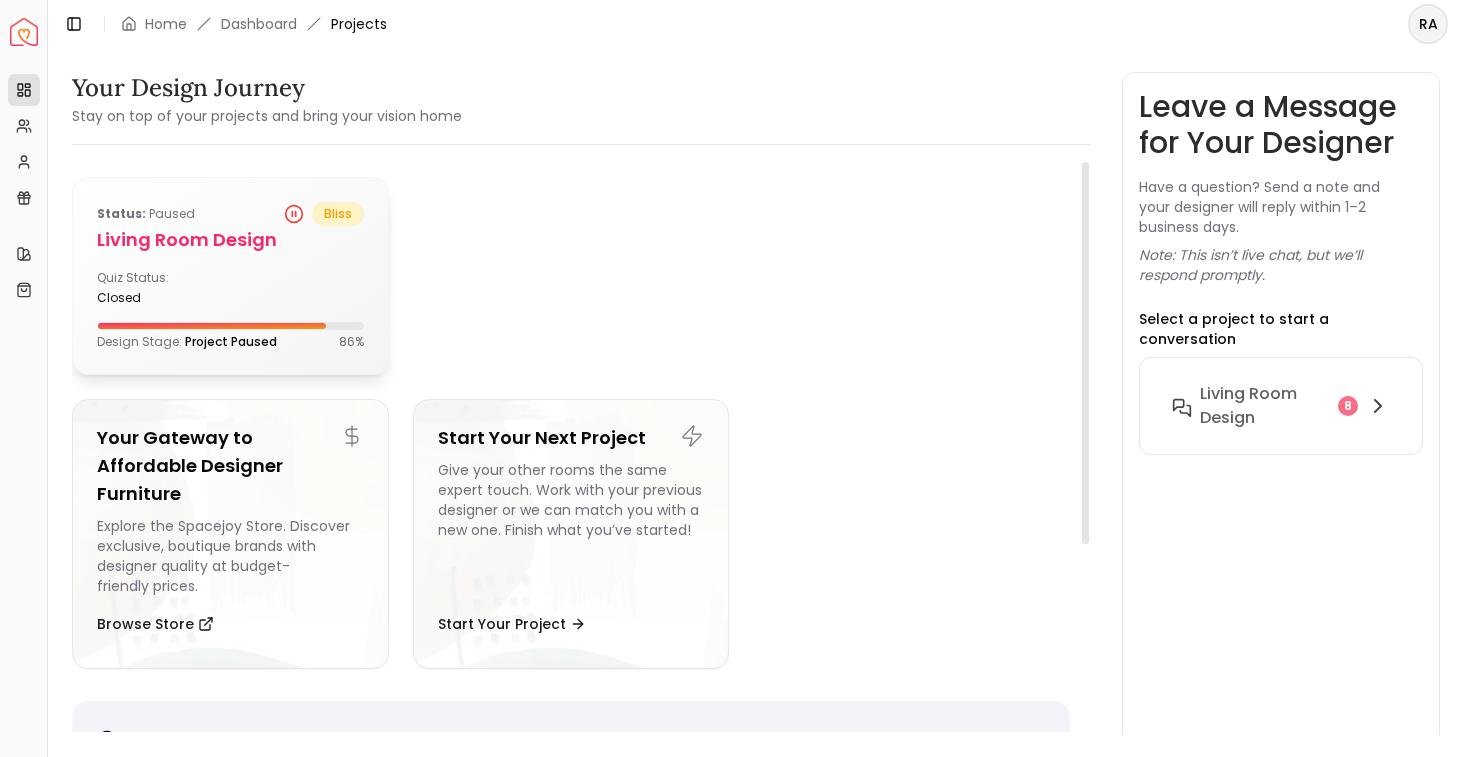 click on "Status:   Paused bliss Living Room design Quiz Status: closed Design Stage:   Project Paused 86 %" at bounding box center (230, 276) 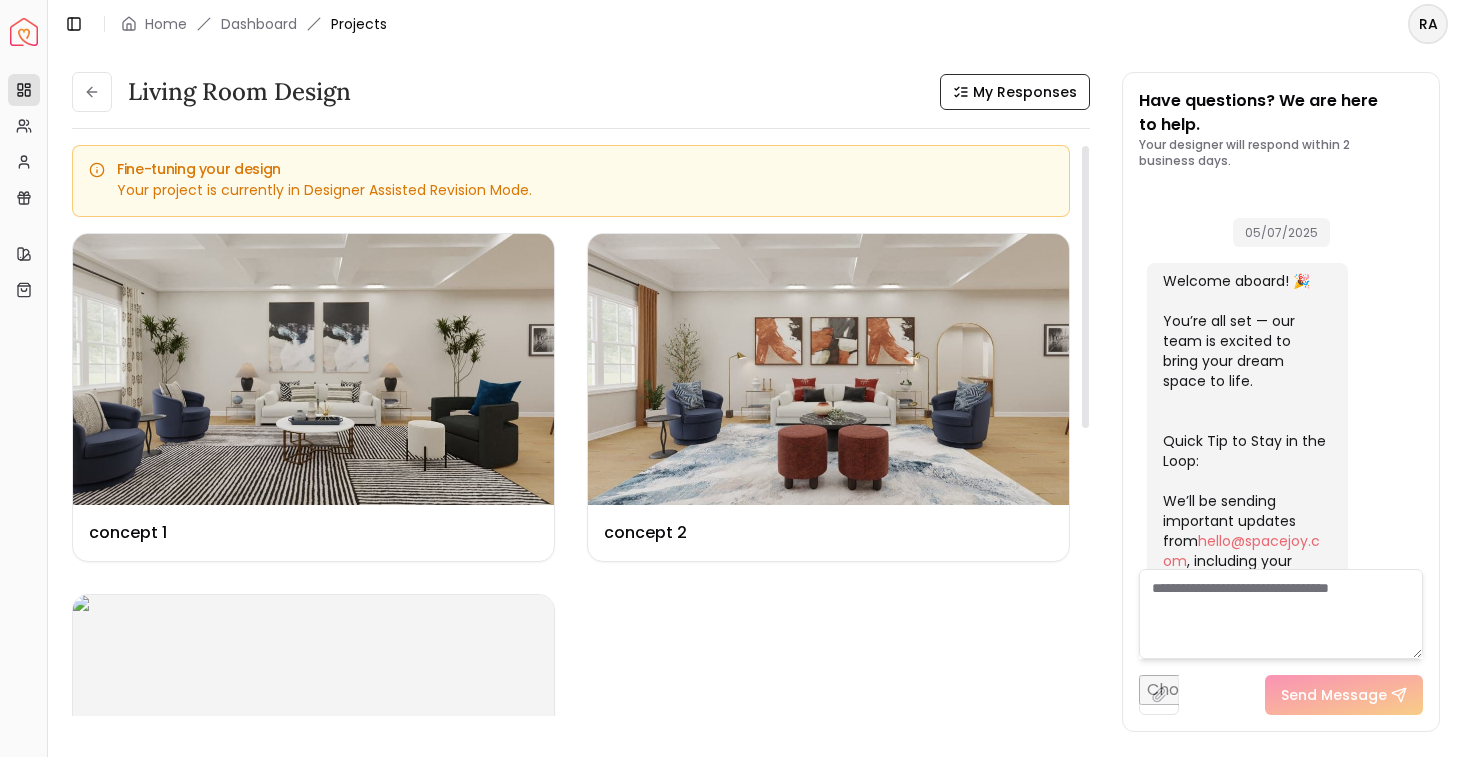 scroll, scrollTop: 4144, scrollLeft: 0, axis: vertical 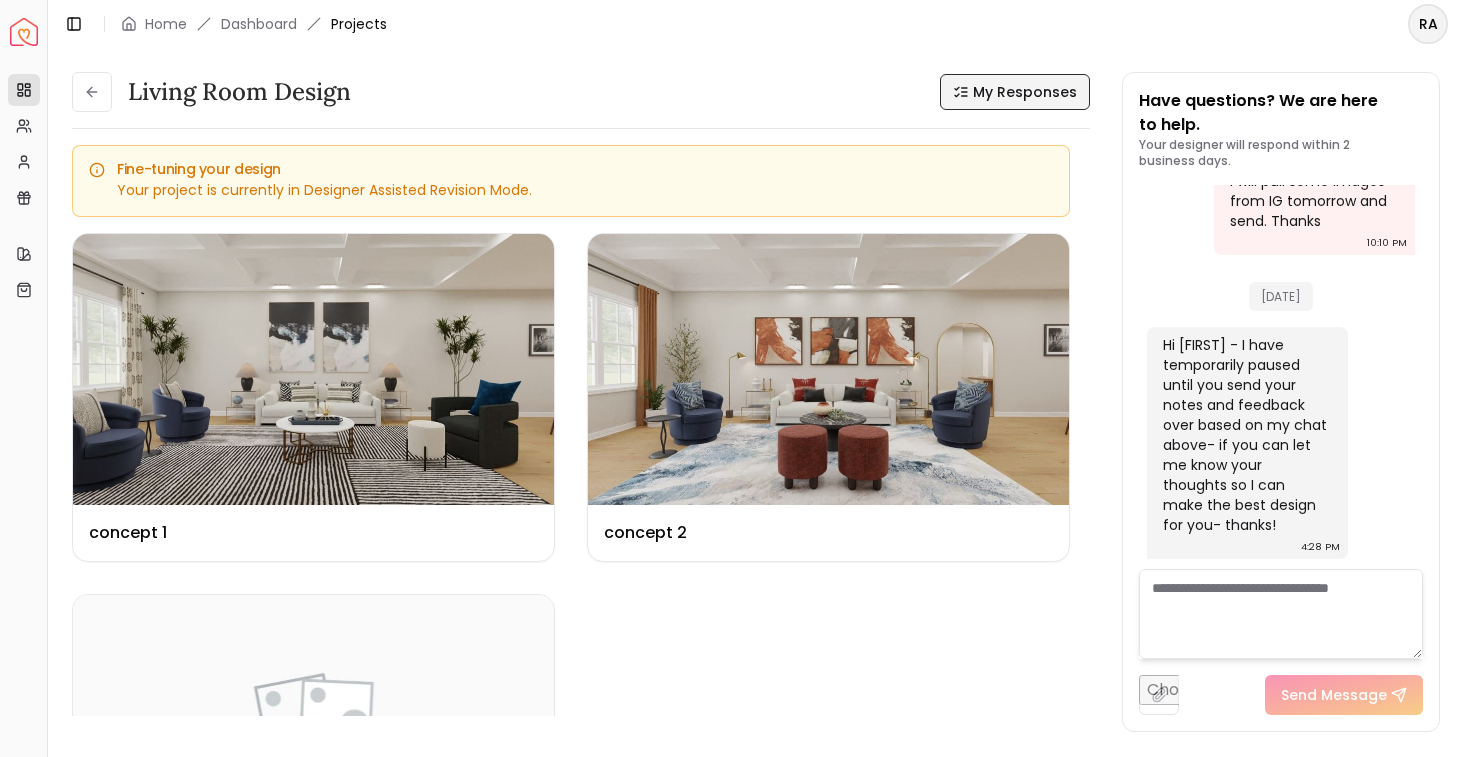 click on "My Responses" at bounding box center (1025, 92) 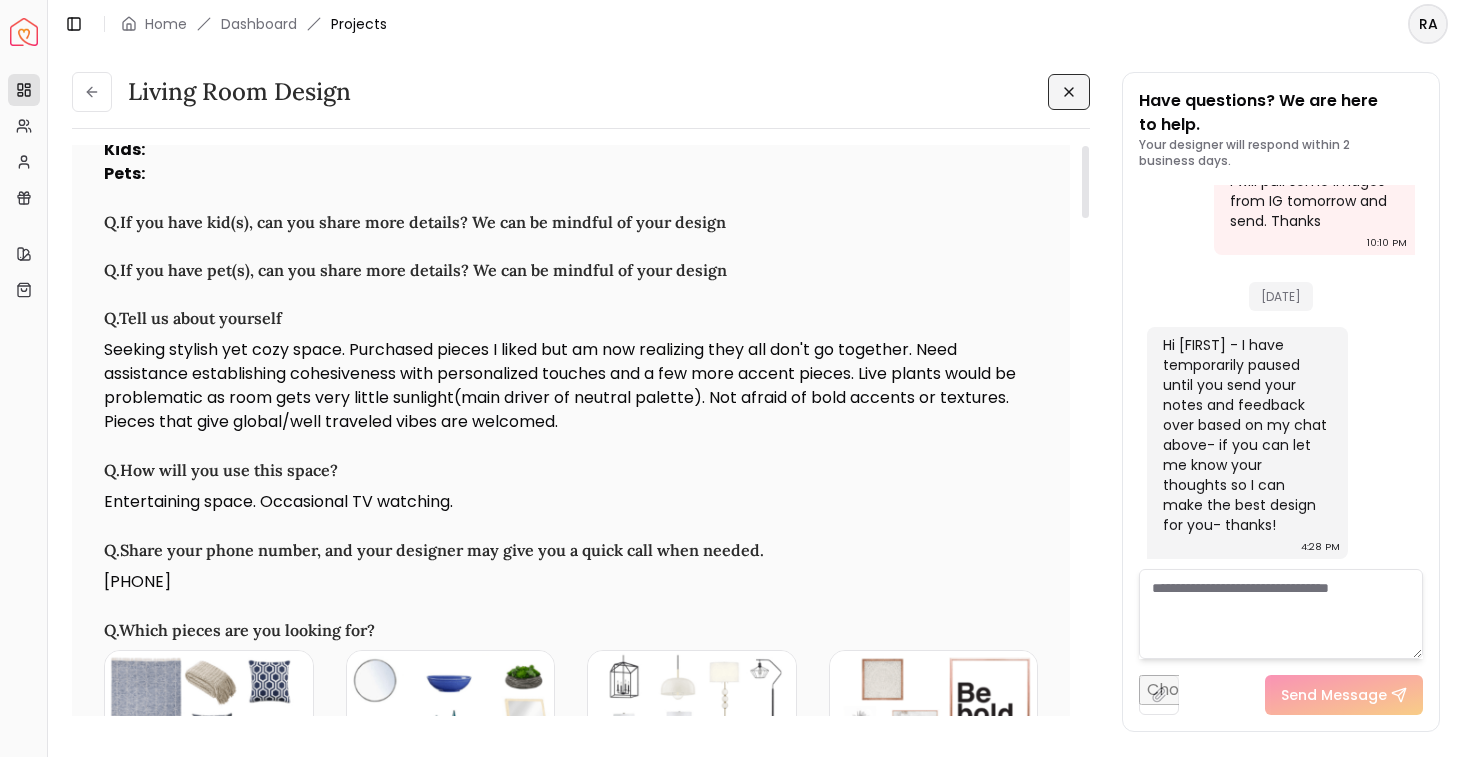 scroll, scrollTop: 0, scrollLeft: 0, axis: both 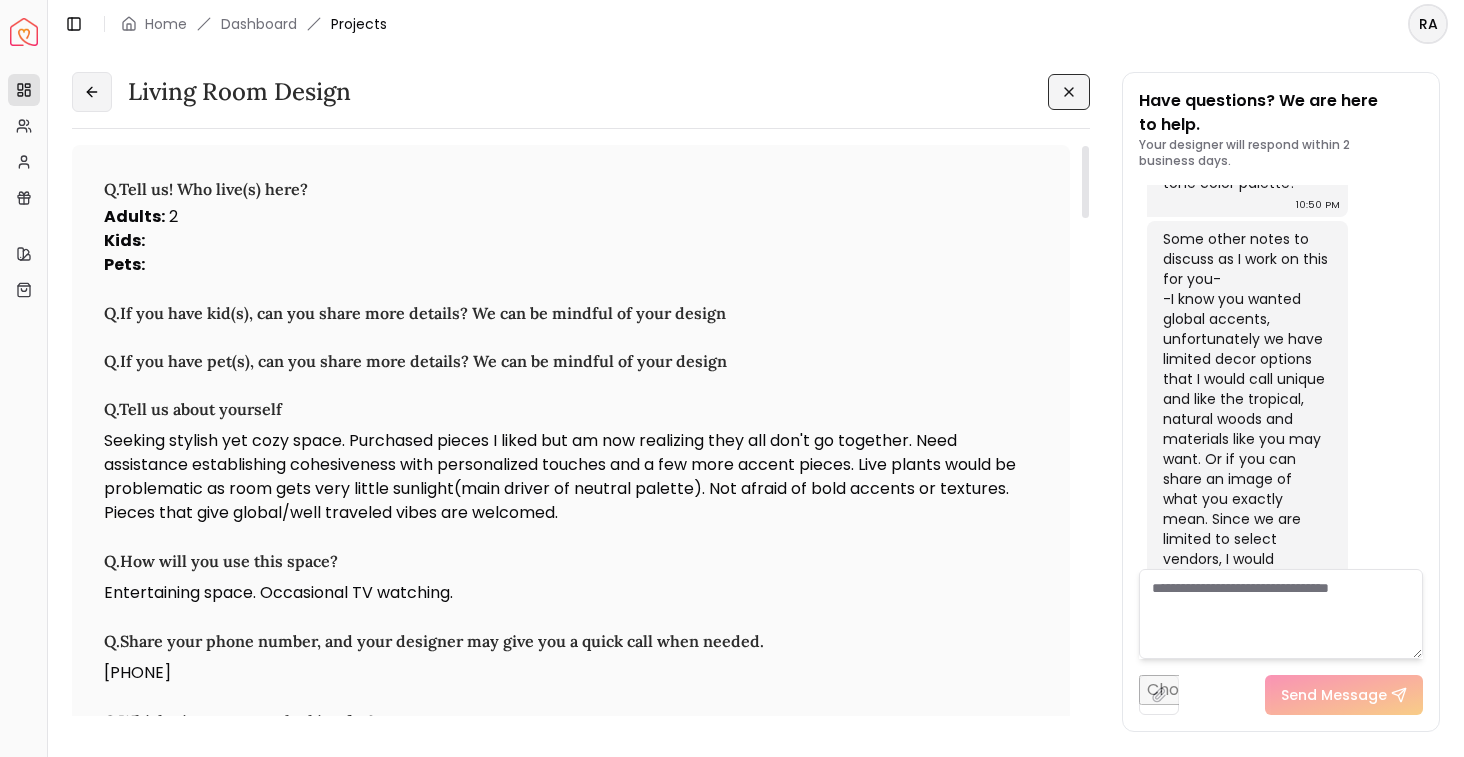 click 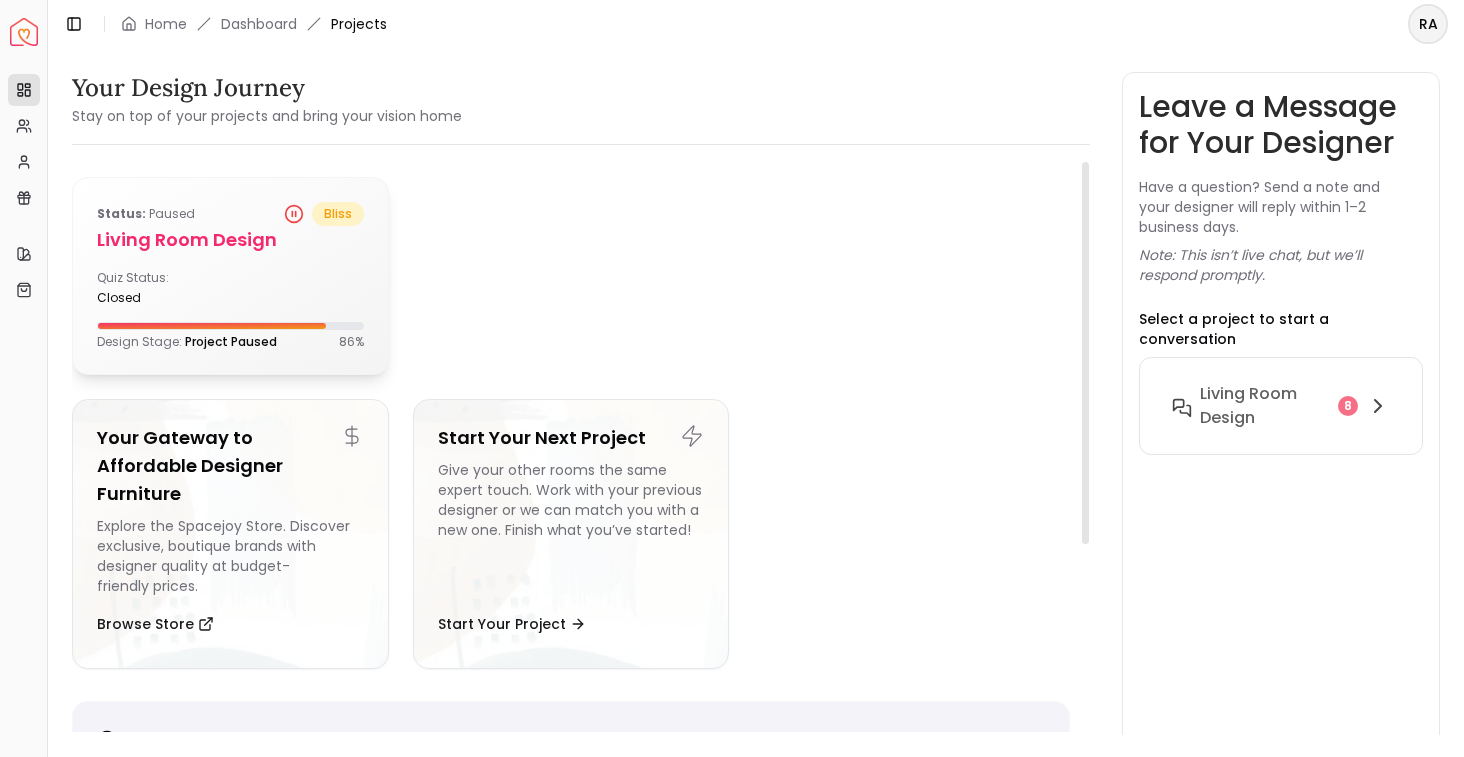 click on "Status:   Paused bliss Living Room design Quiz Status: closed Design Stage:   Project Paused 86 %" at bounding box center [230, 276] 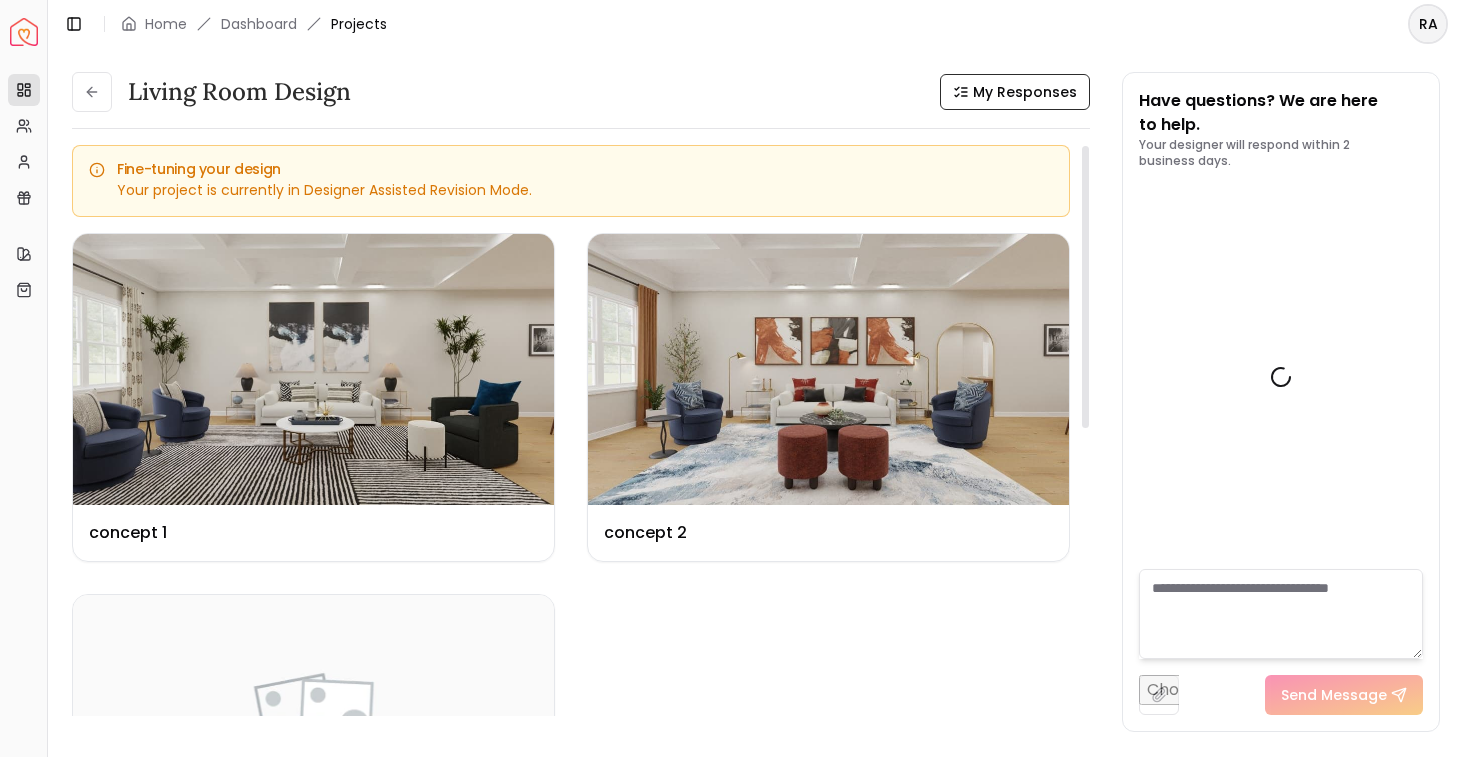 scroll, scrollTop: 4144, scrollLeft: 0, axis: vertical 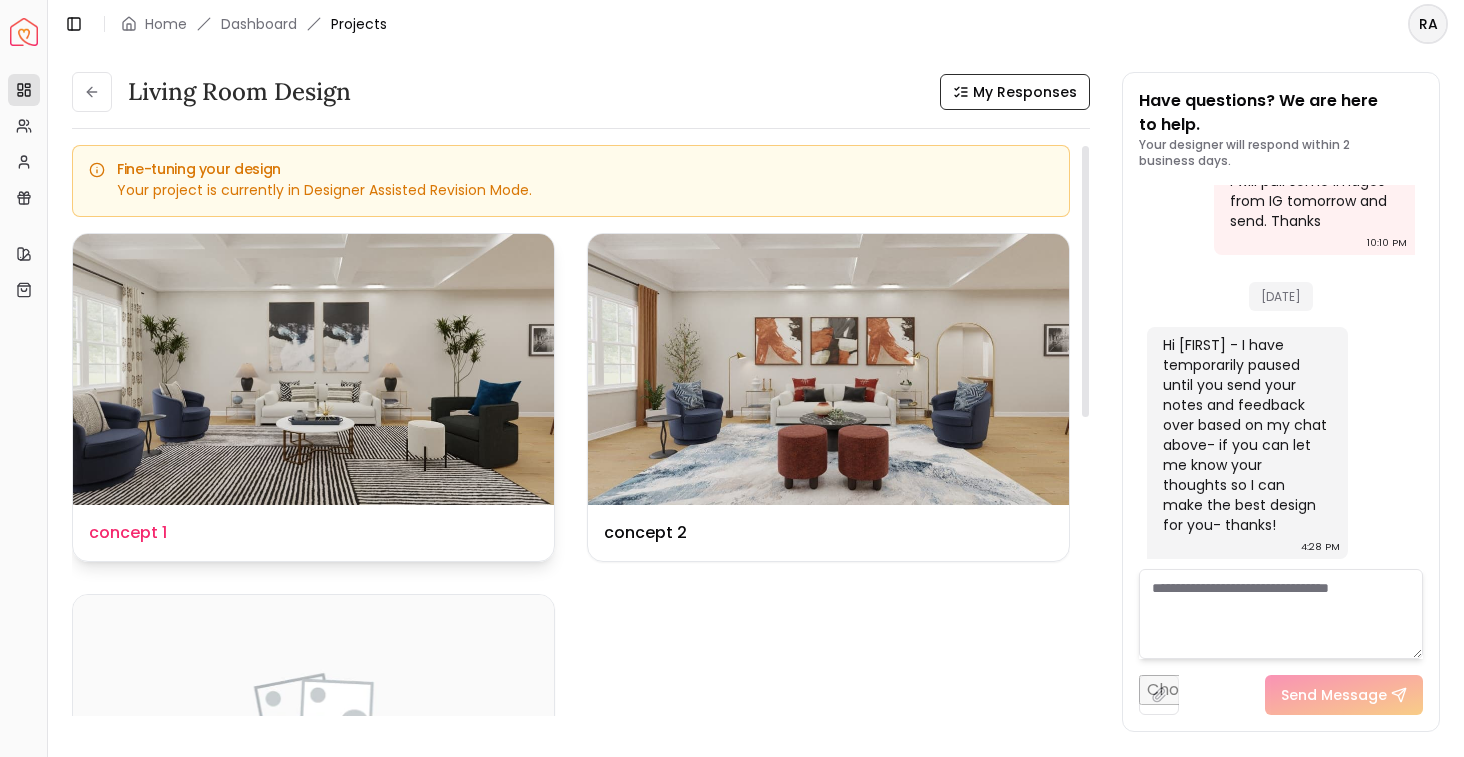 click at bounding box center [313, 369] 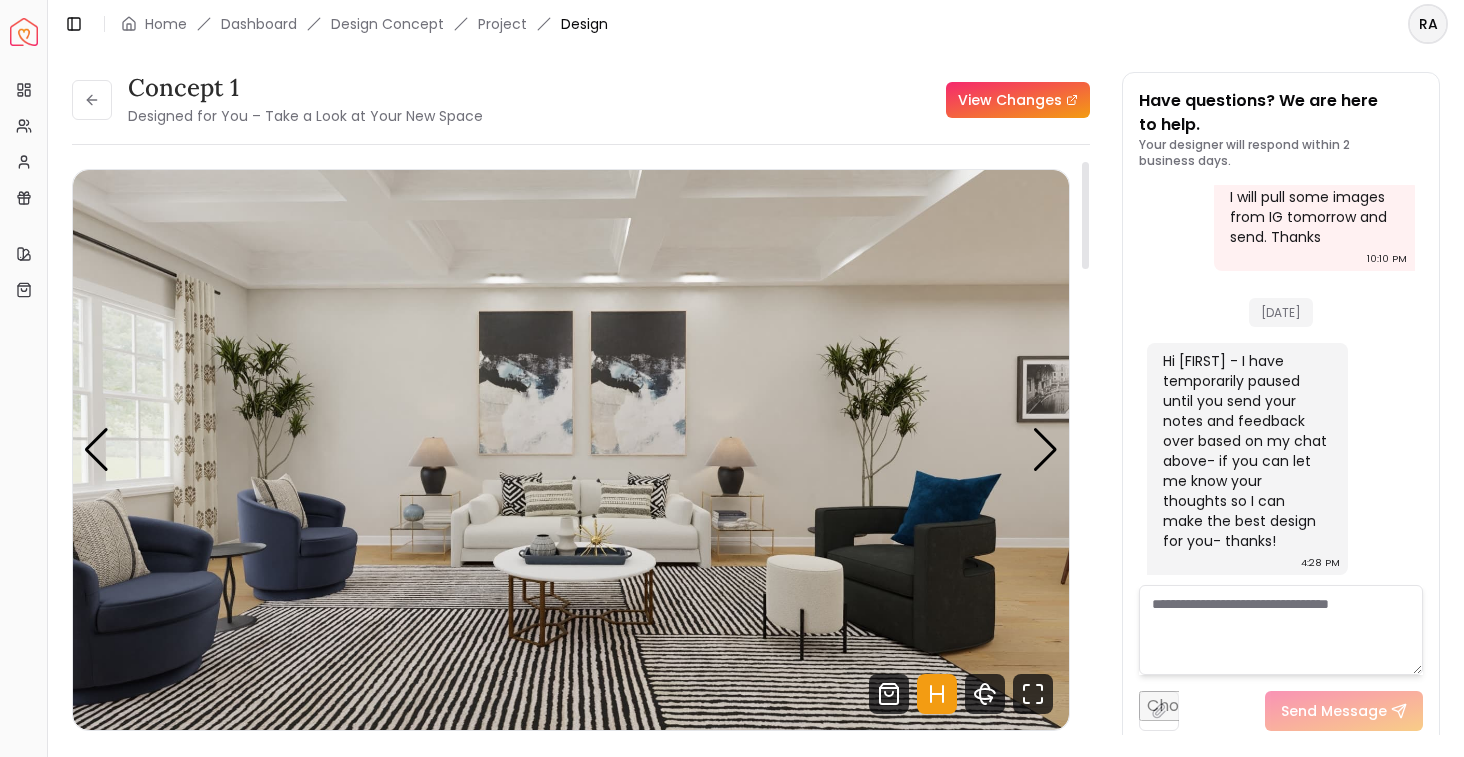 scroll, scrollTop: 4128, scrollLeft: 0, axis: vertical 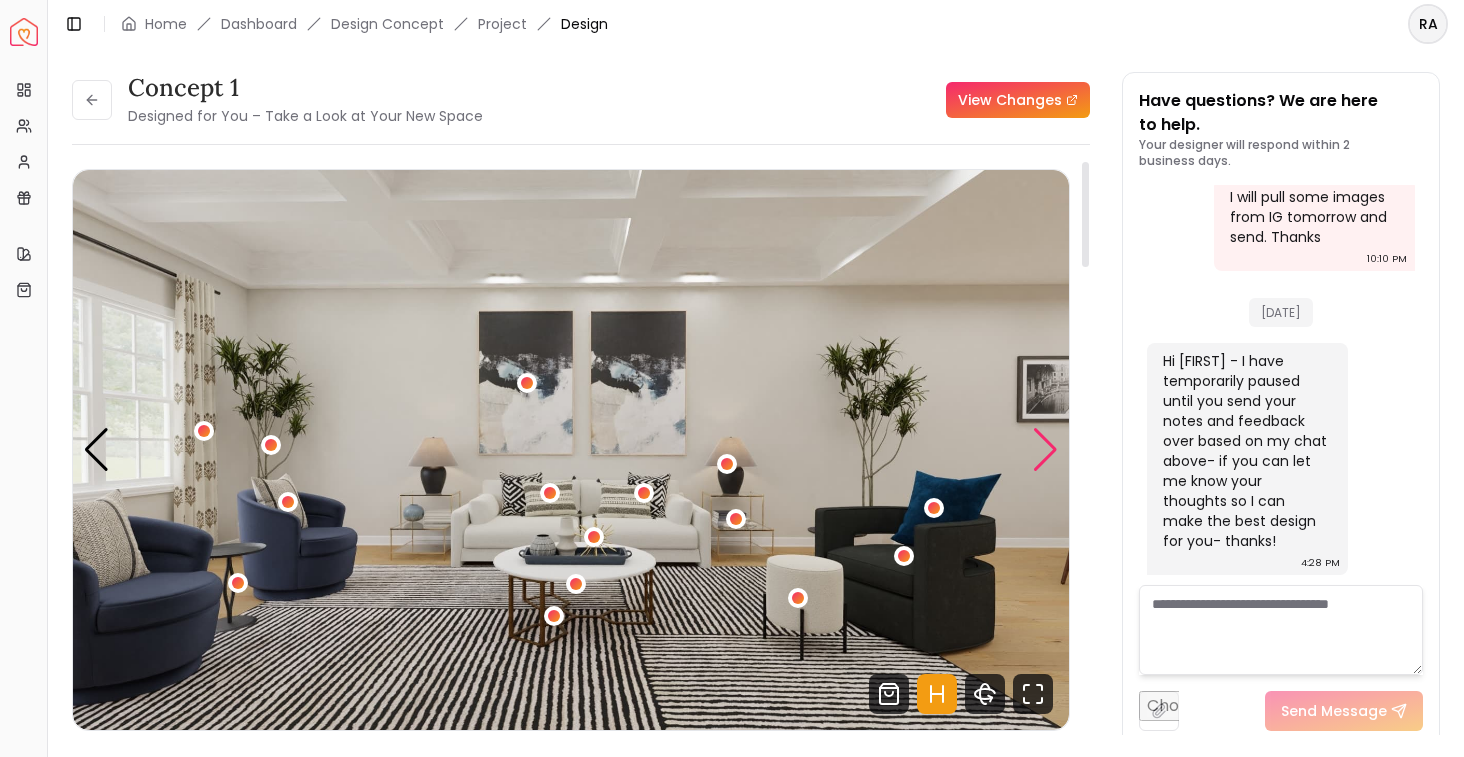 click at bounding box center (1045, 450) 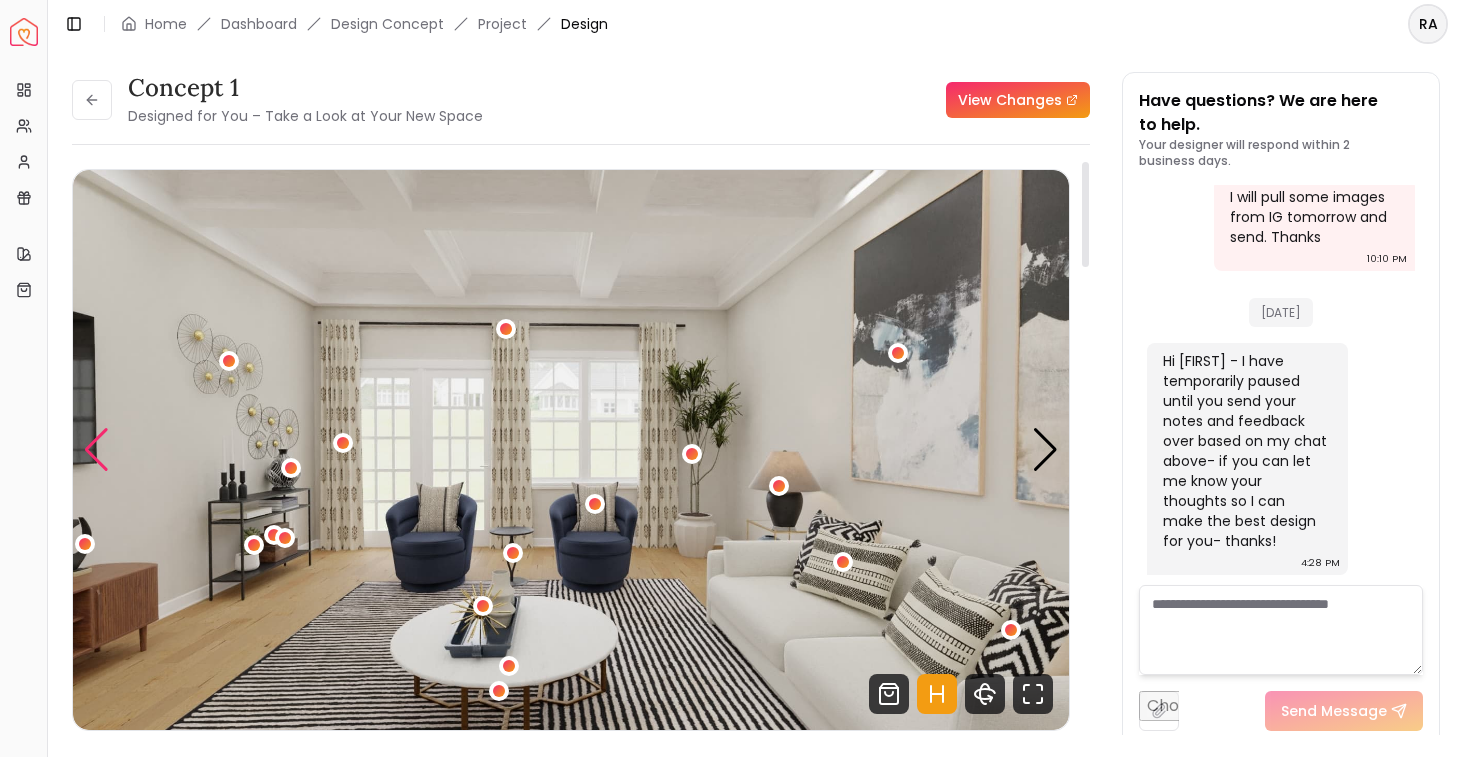 click at bounding box center [96, 450] 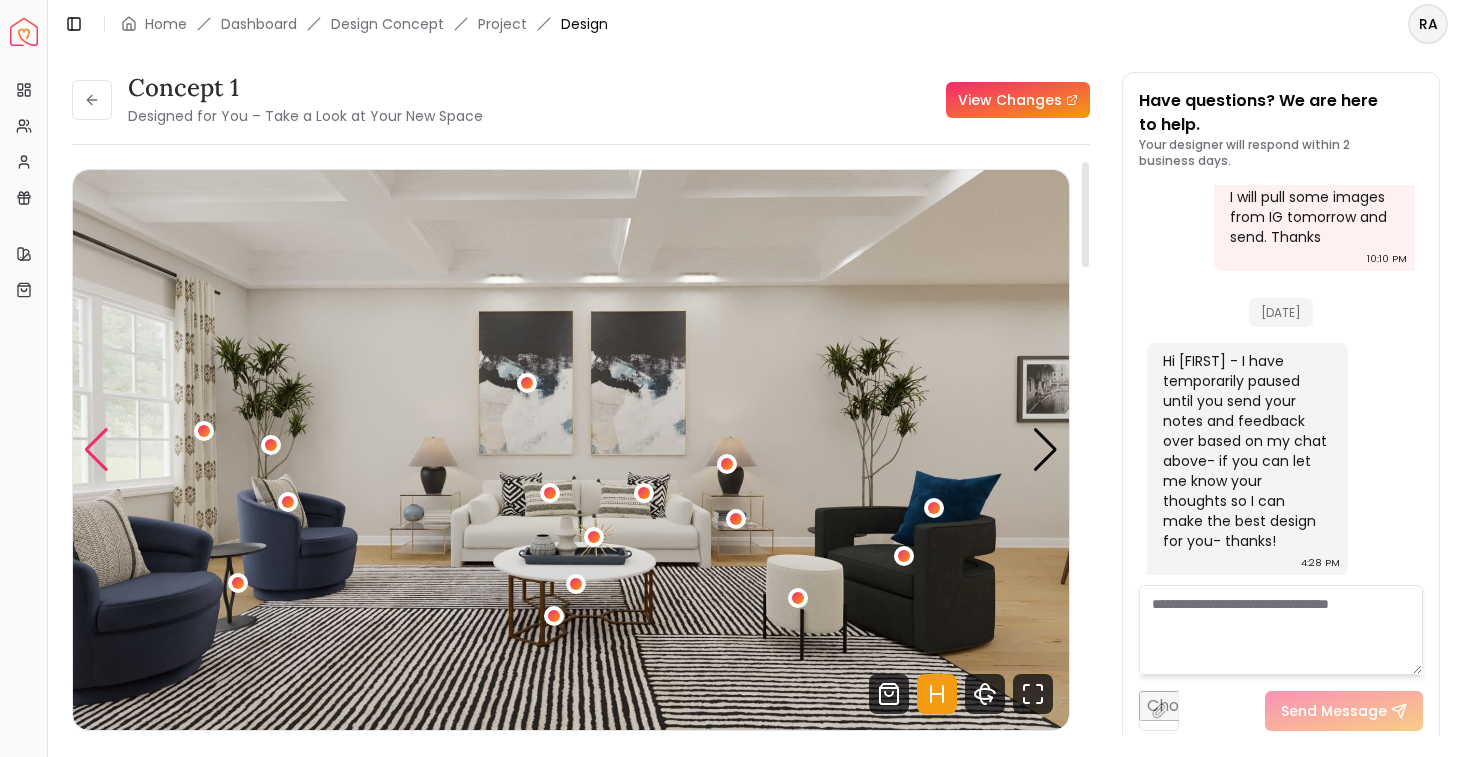 click at bounding box center [96, 450] 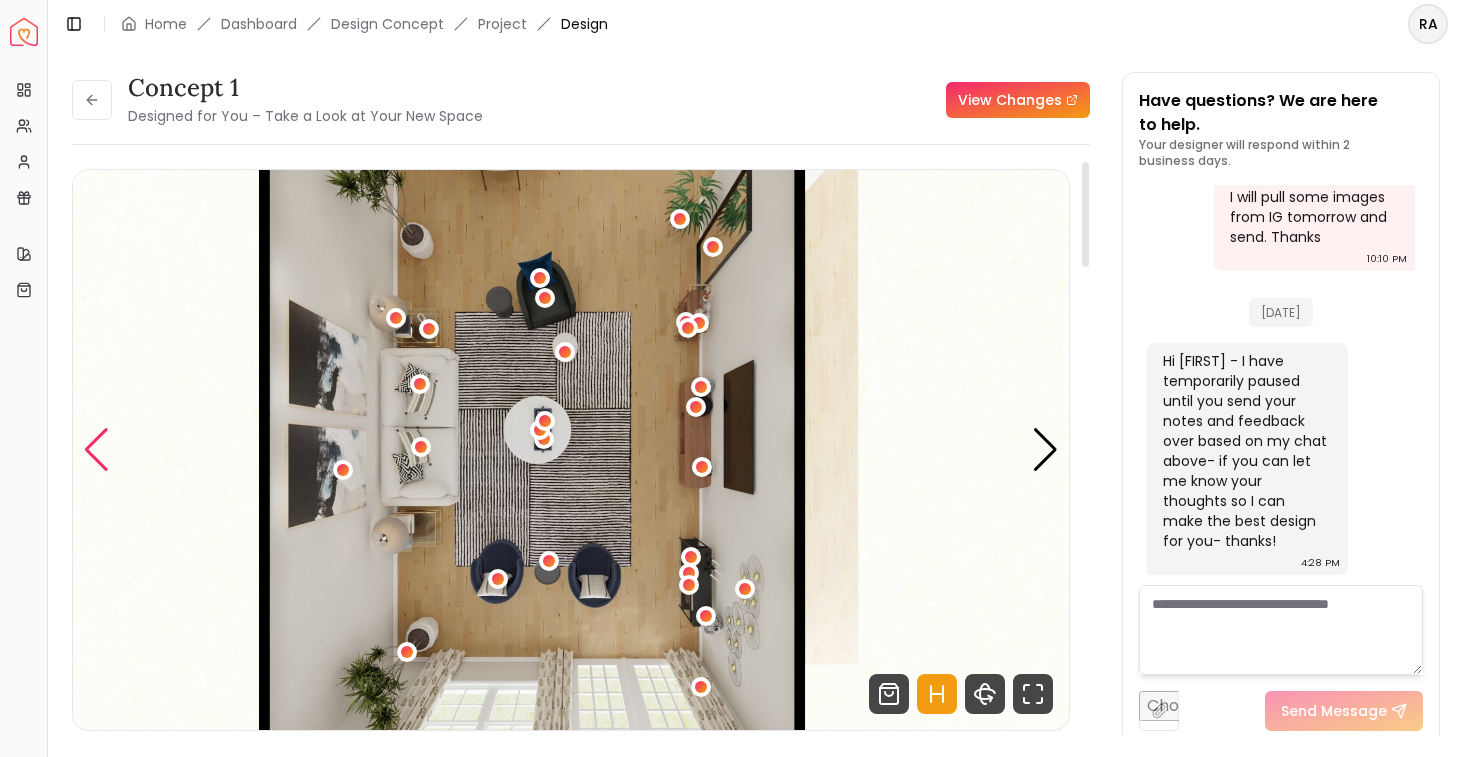 click at bounding box center [96, 450] 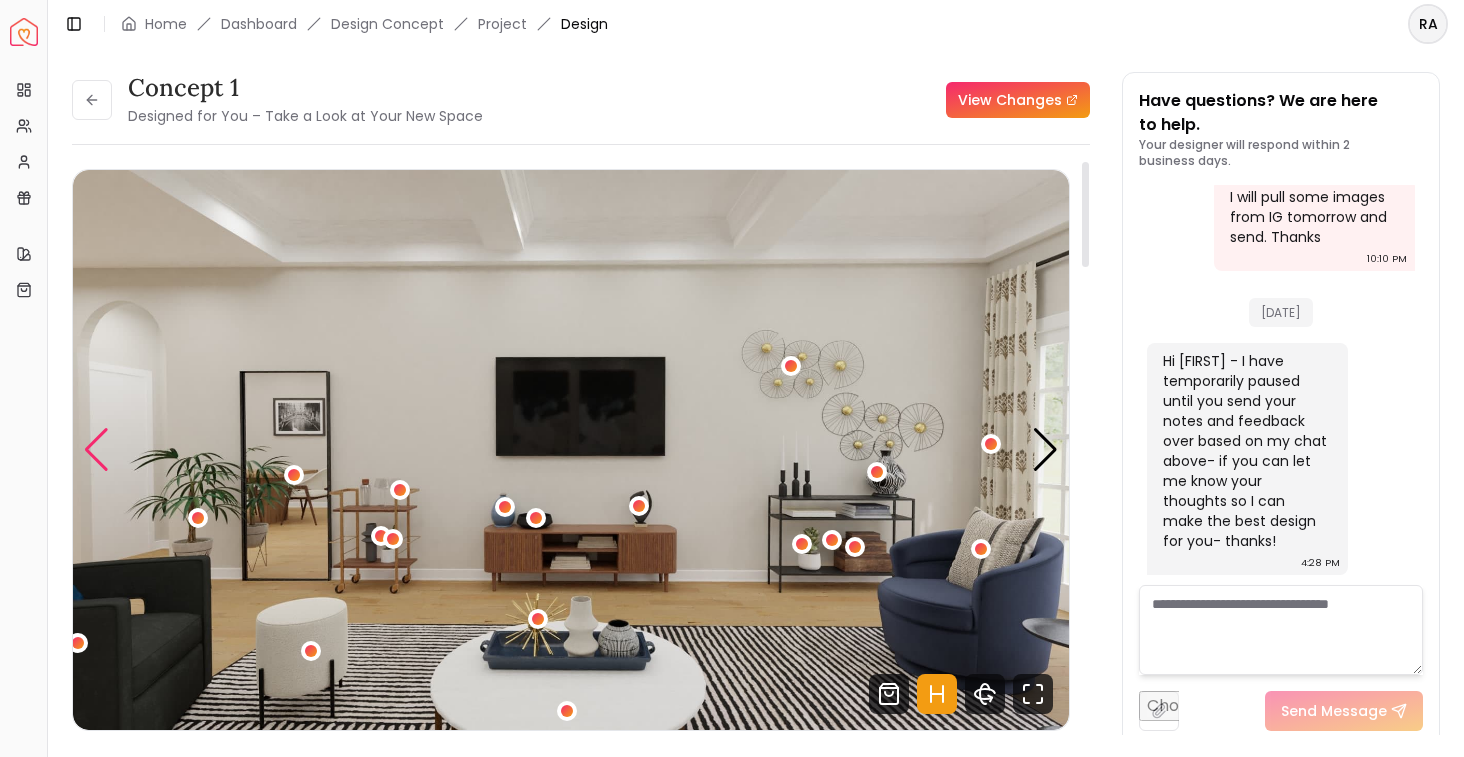 click at bounding box center (96, 450) 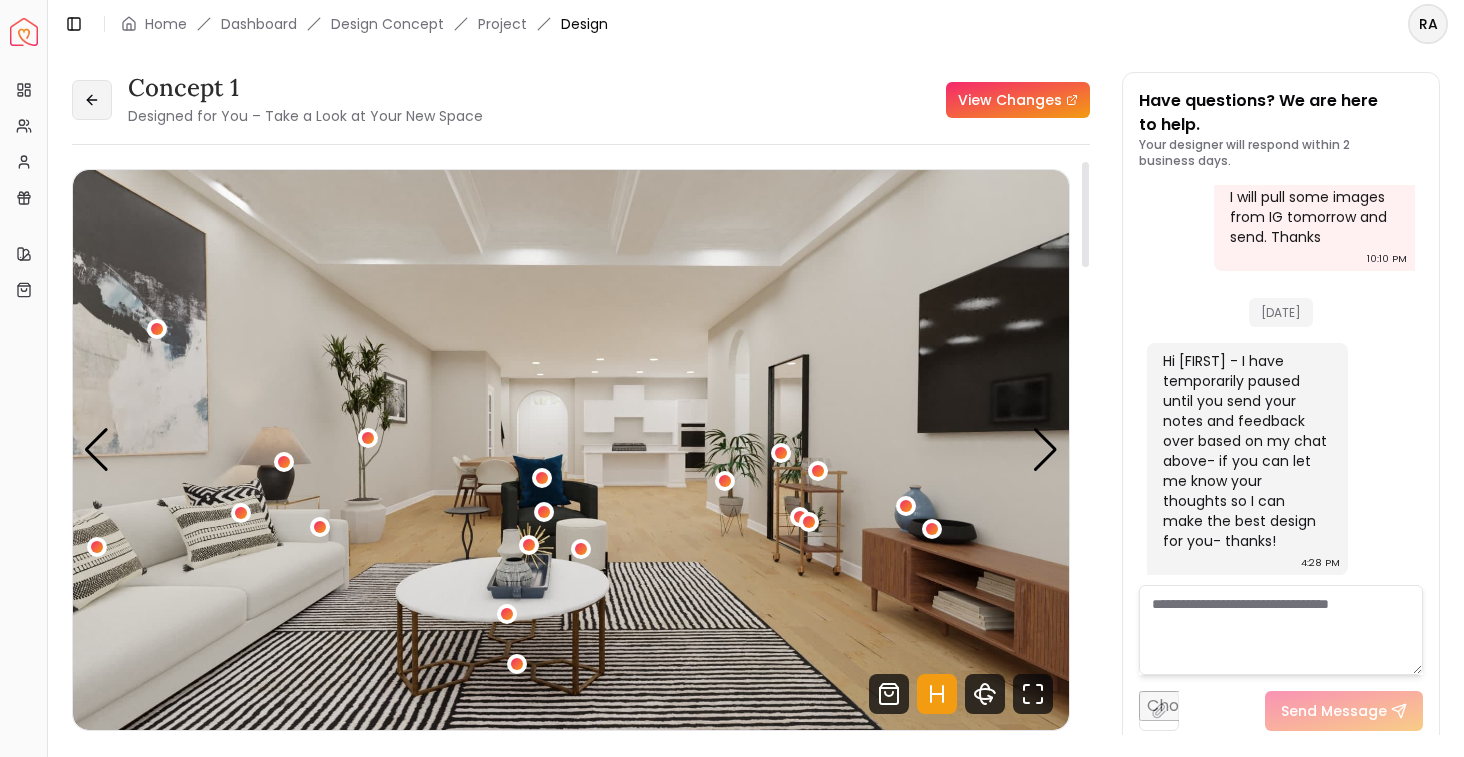 click 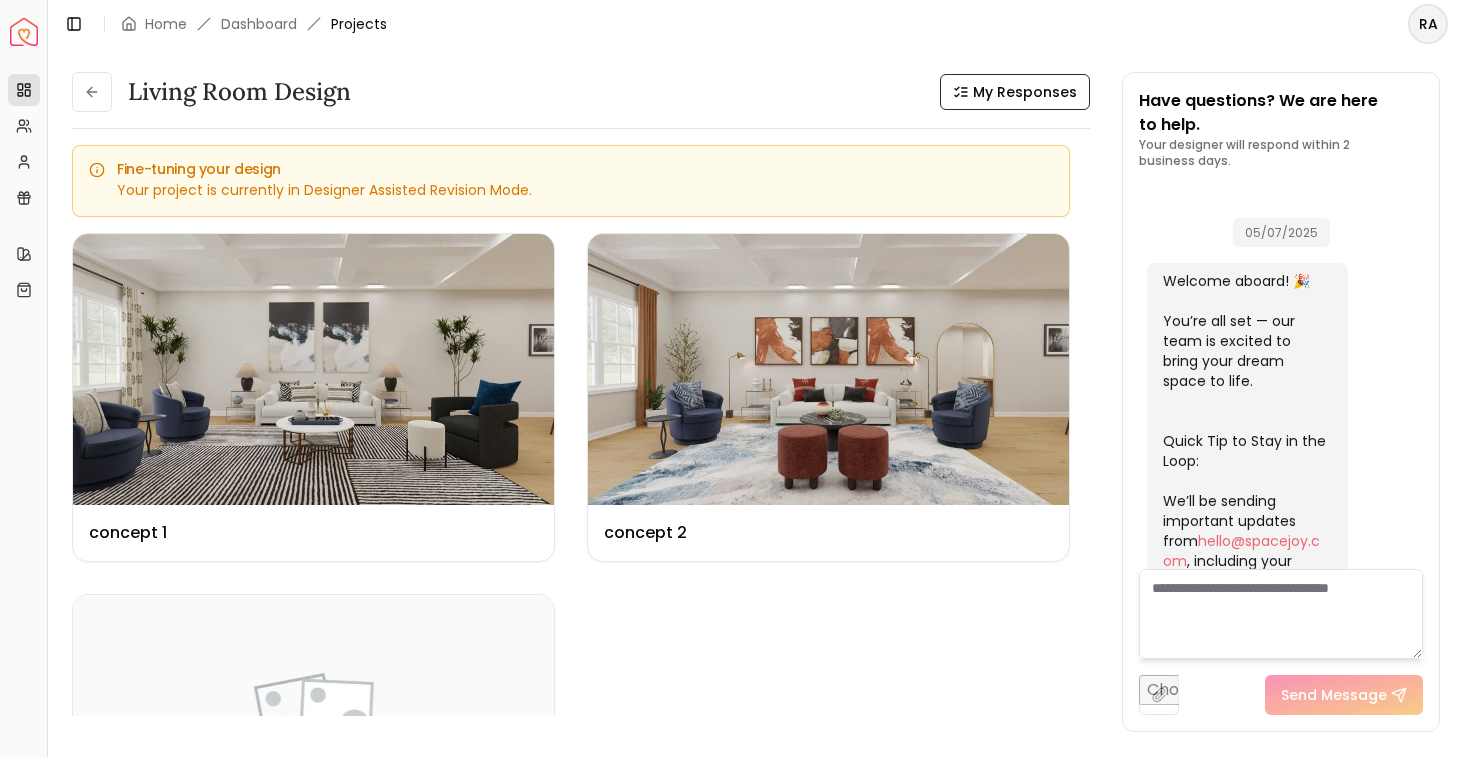 scroll, scrollTop: 4144, scrollLeft: 0, axis: vertical 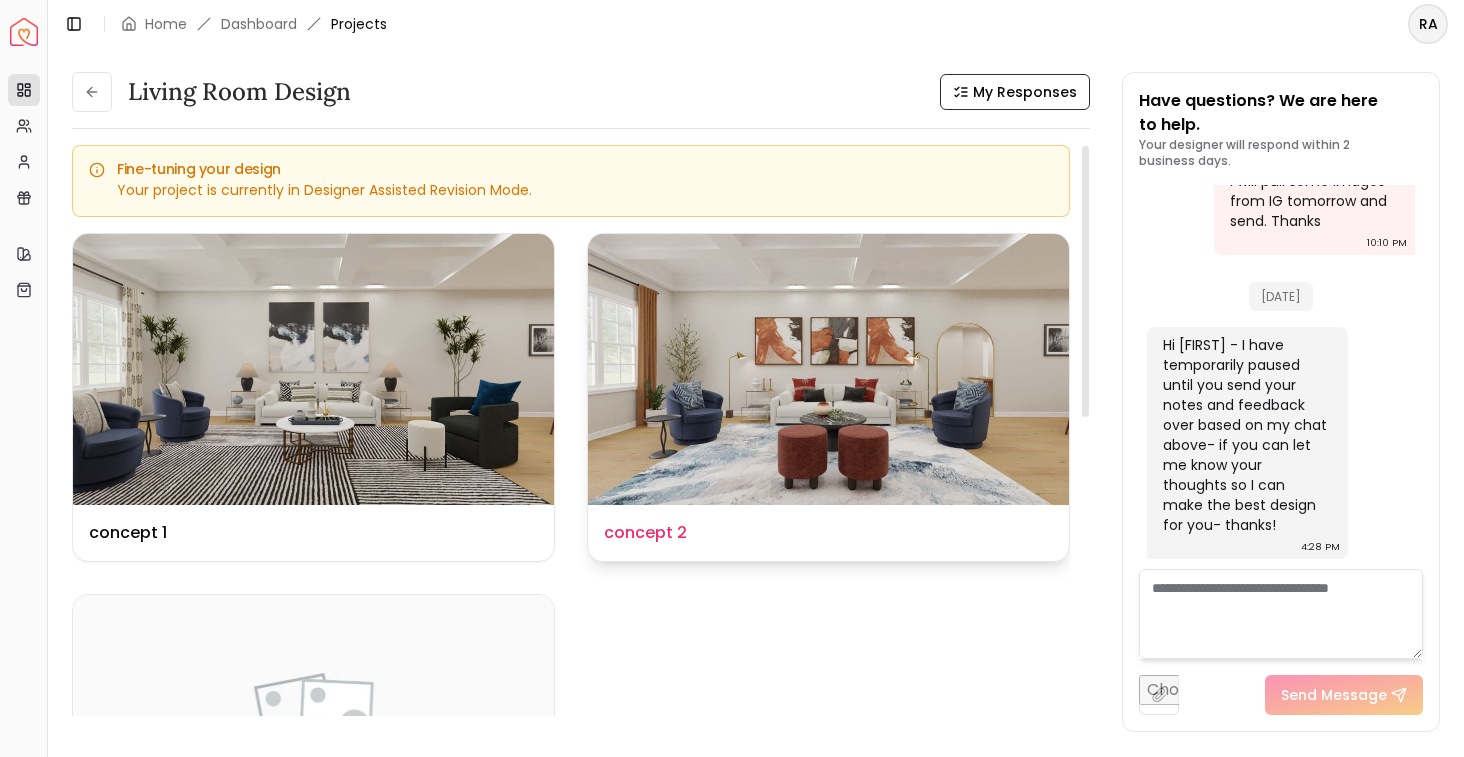 click at bounding box center (828, 369) 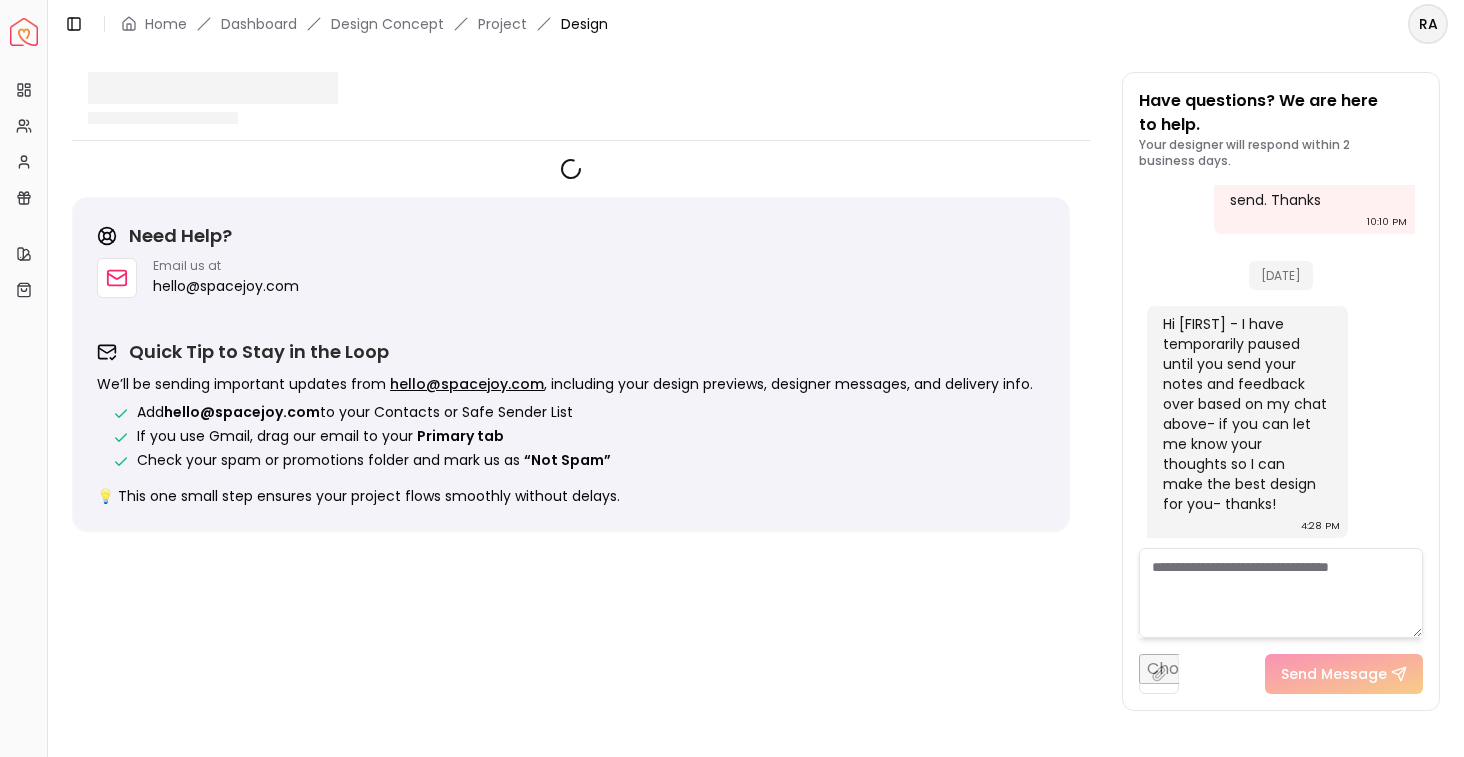 scroll, scrollTop: 4128, scrollLeft: 0, axis: vertical 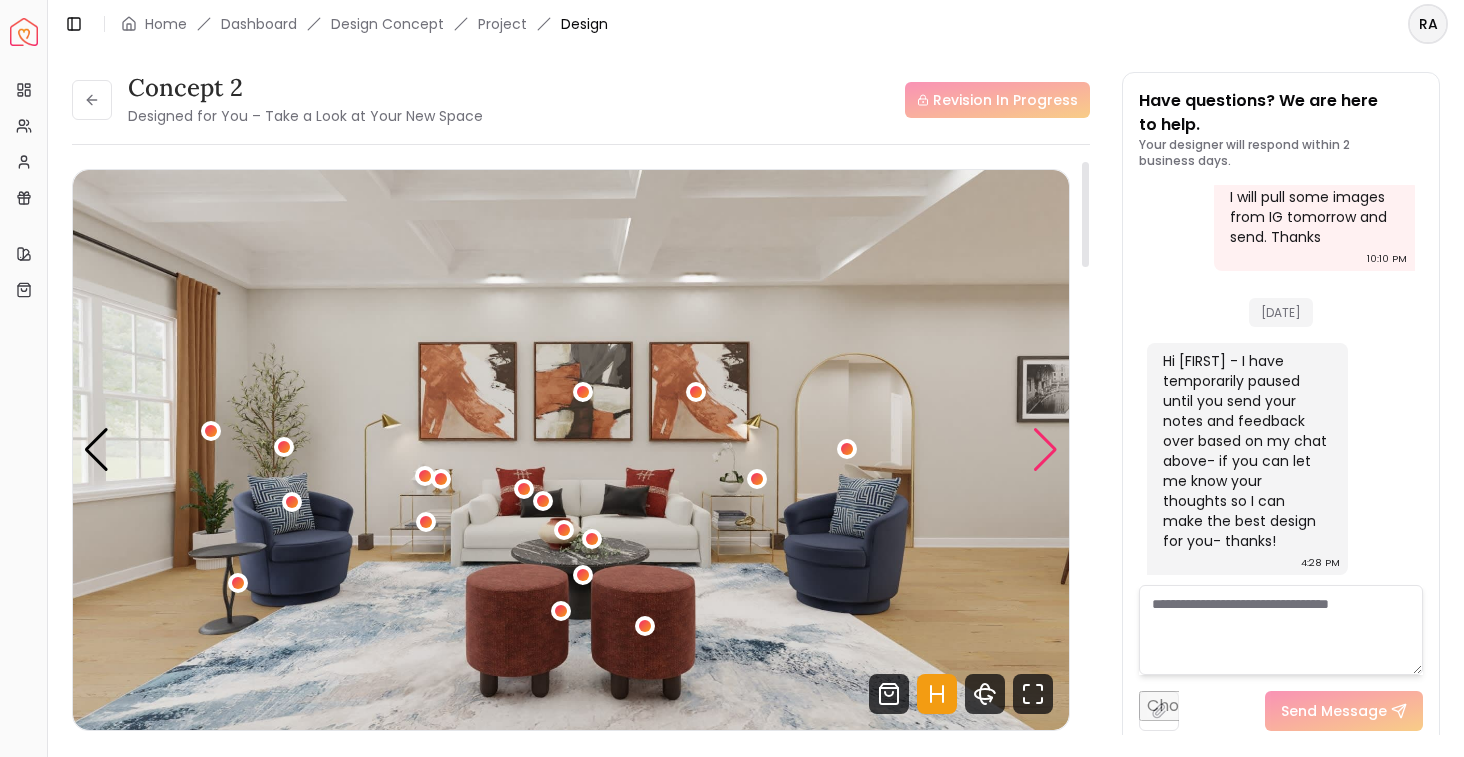 click at bounding box center [1045, 450] 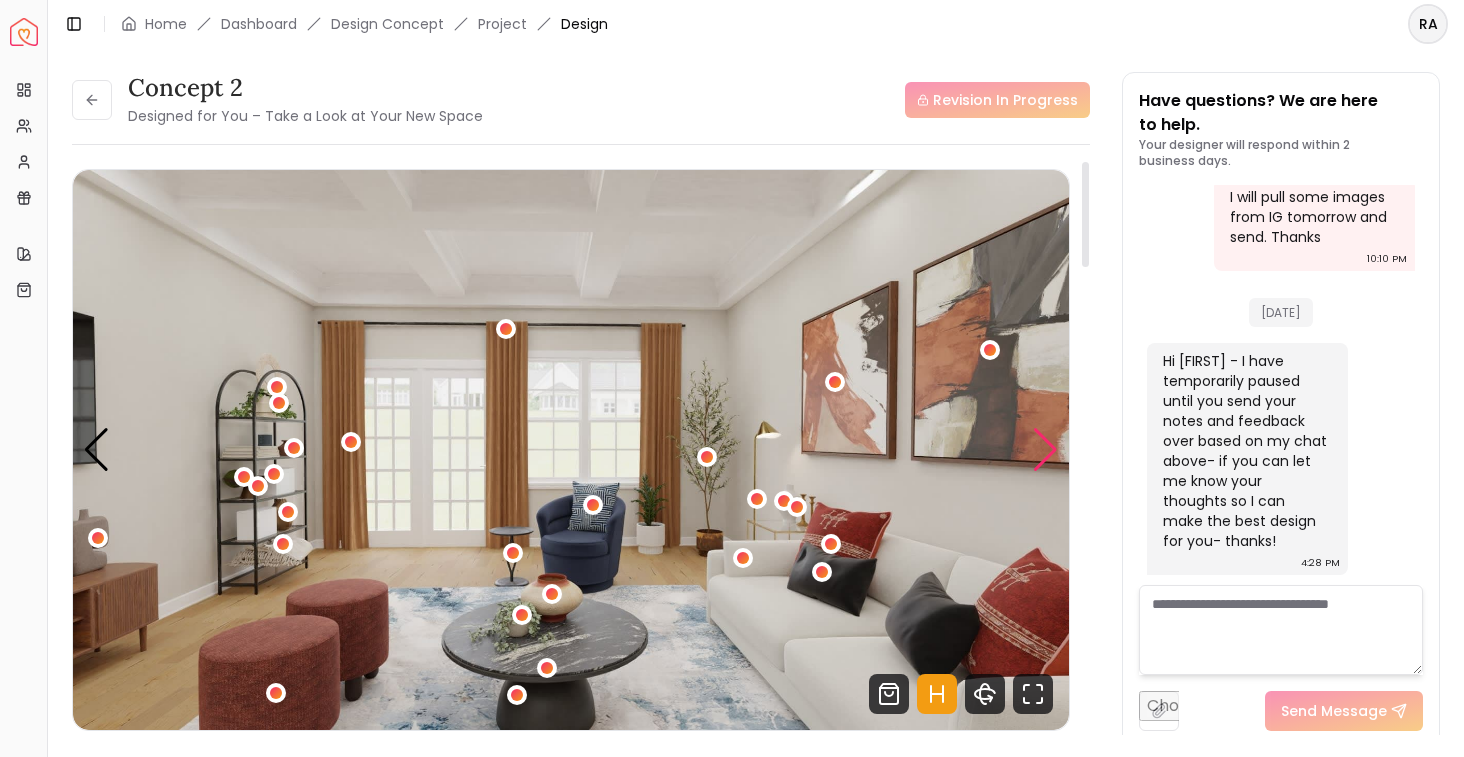 click at bounding box center [1045, 450] 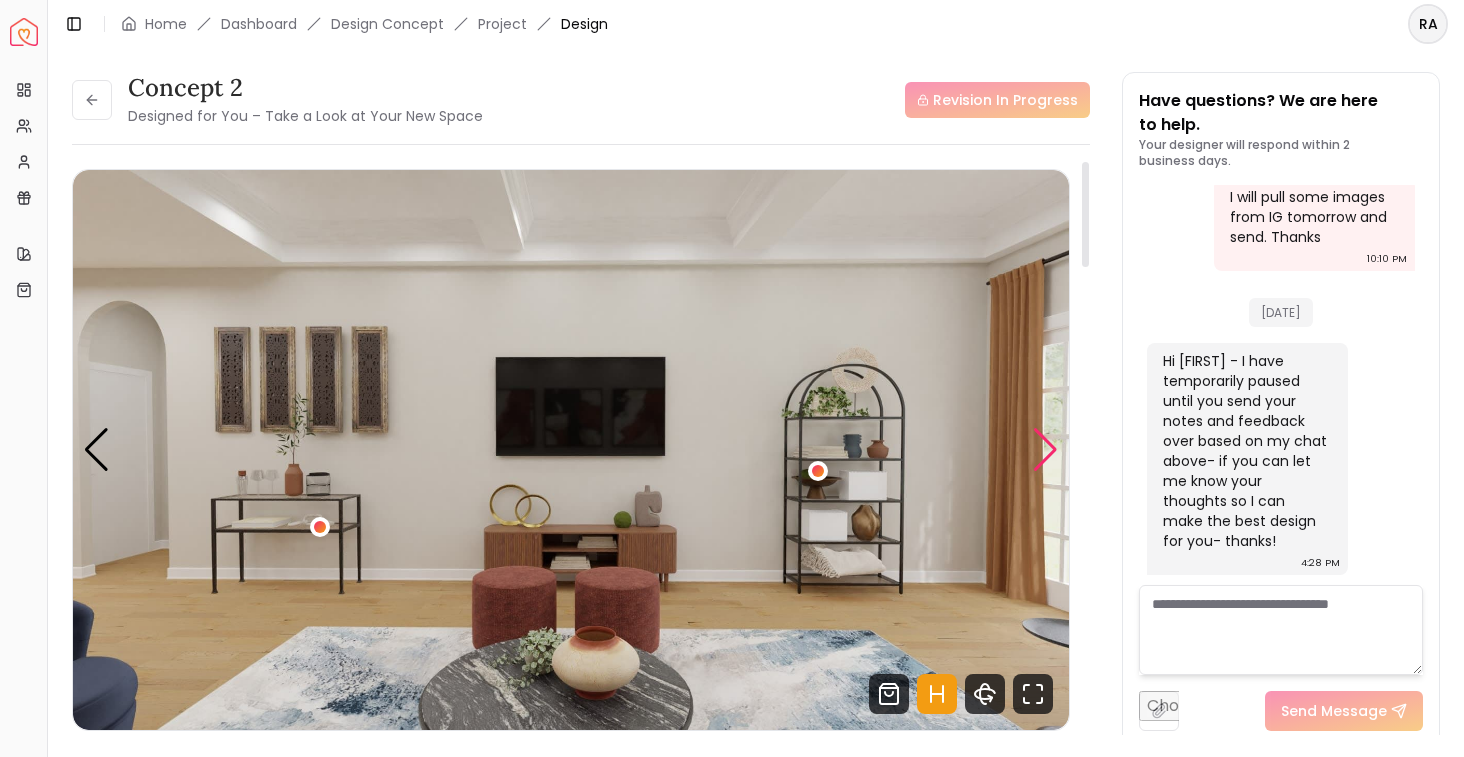 click at bounding box center [1045, 450] 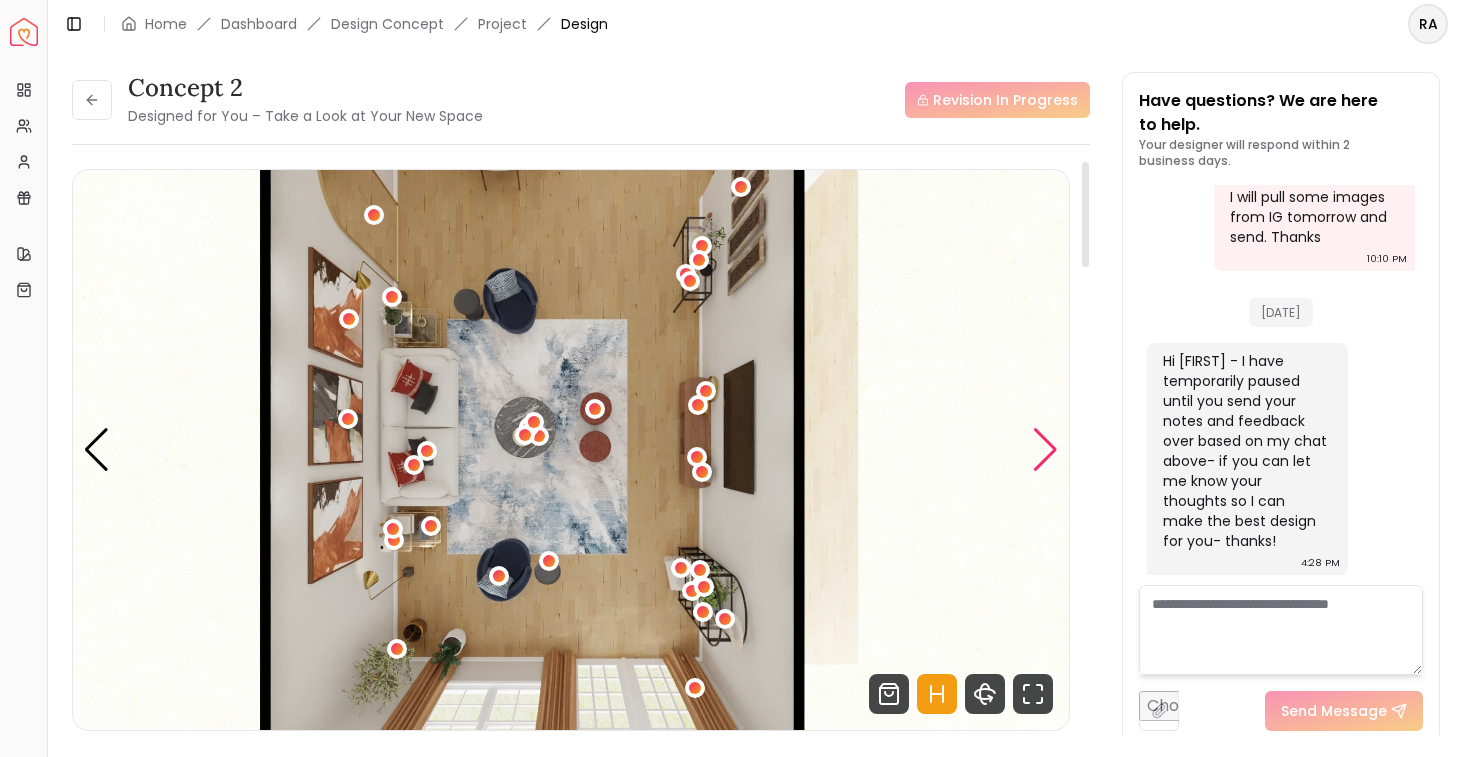 click at bounding box center [1045, 450] 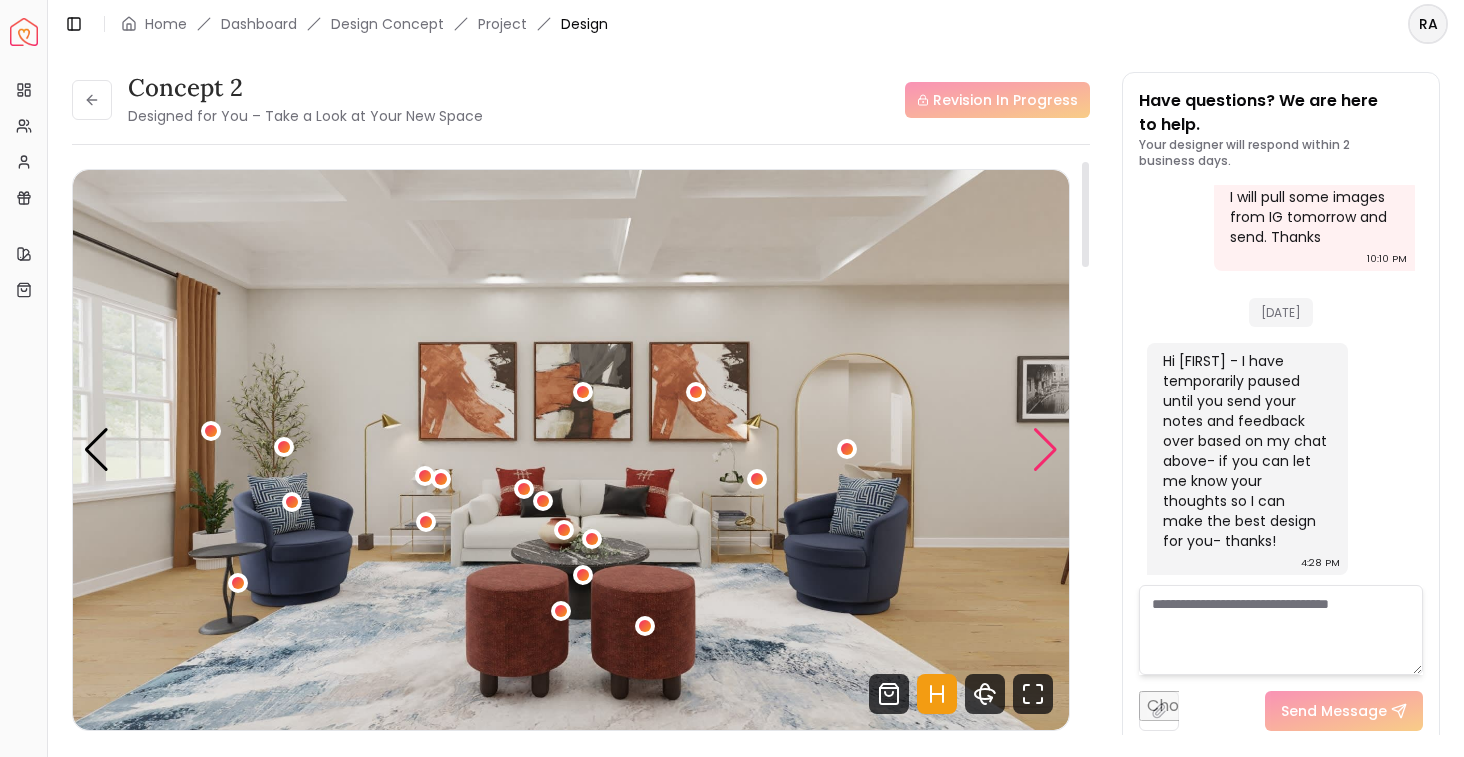 click at bounding box center [1045, 450] 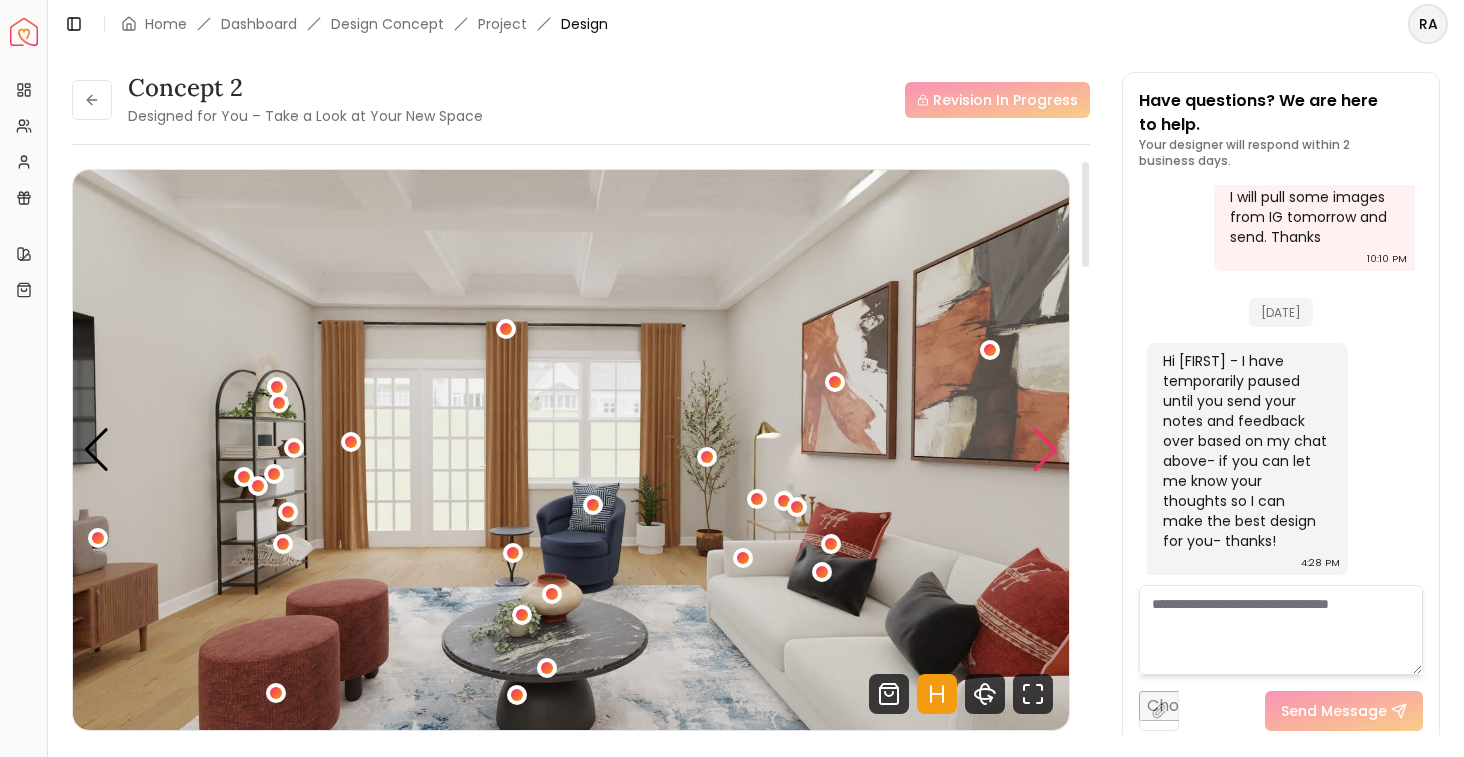 click at bounding box center (1045, 450) 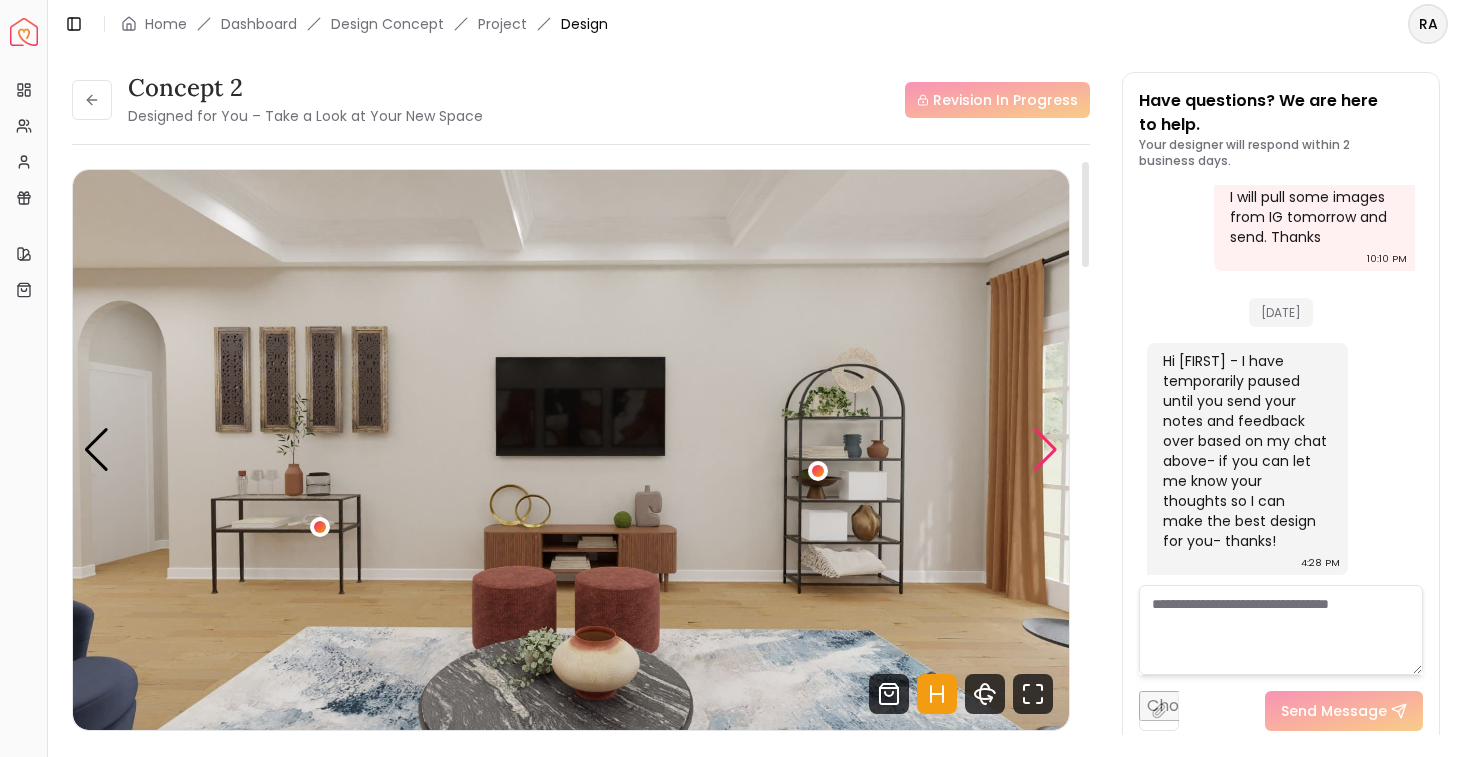 click at bounding box center (1045, 450) 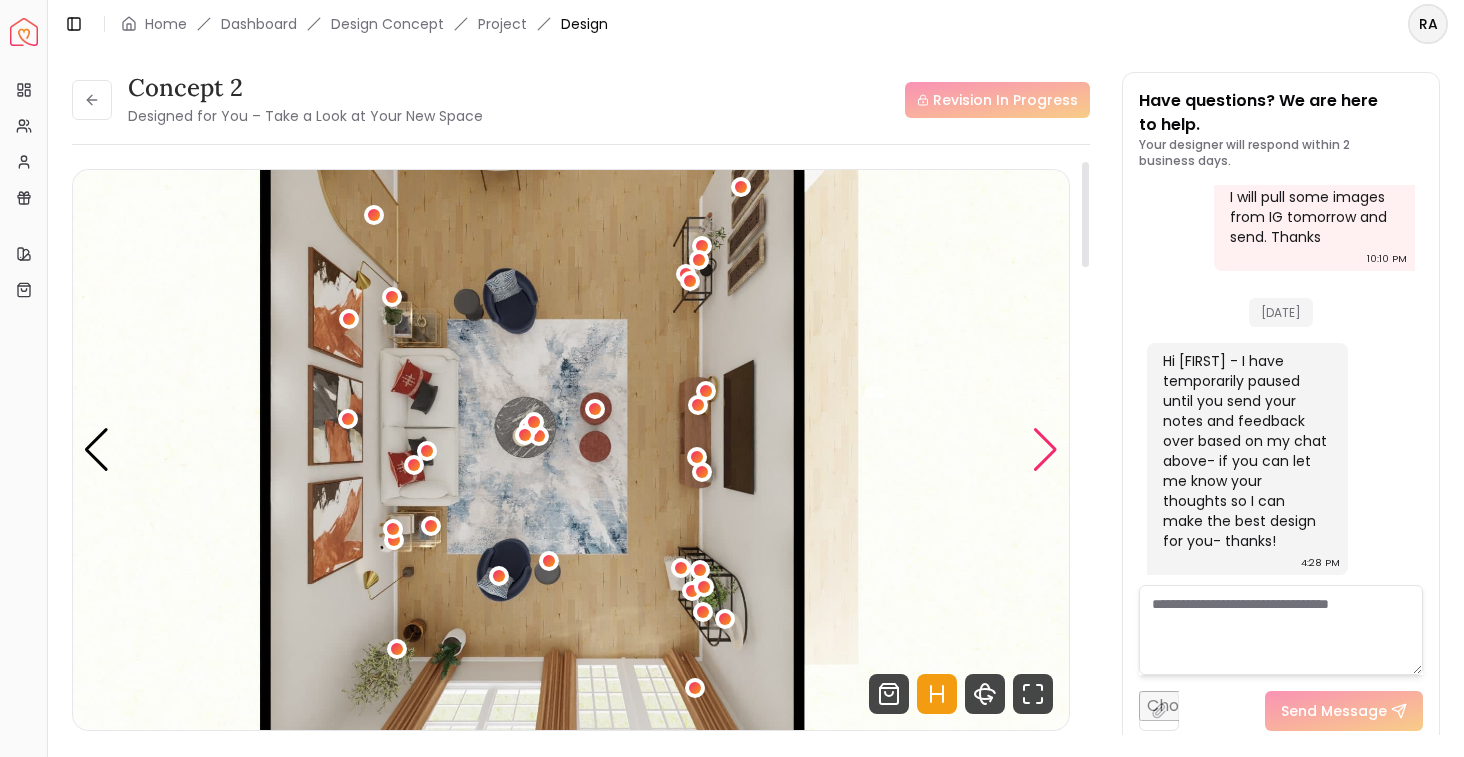 click at bounding box center (1045, 450) 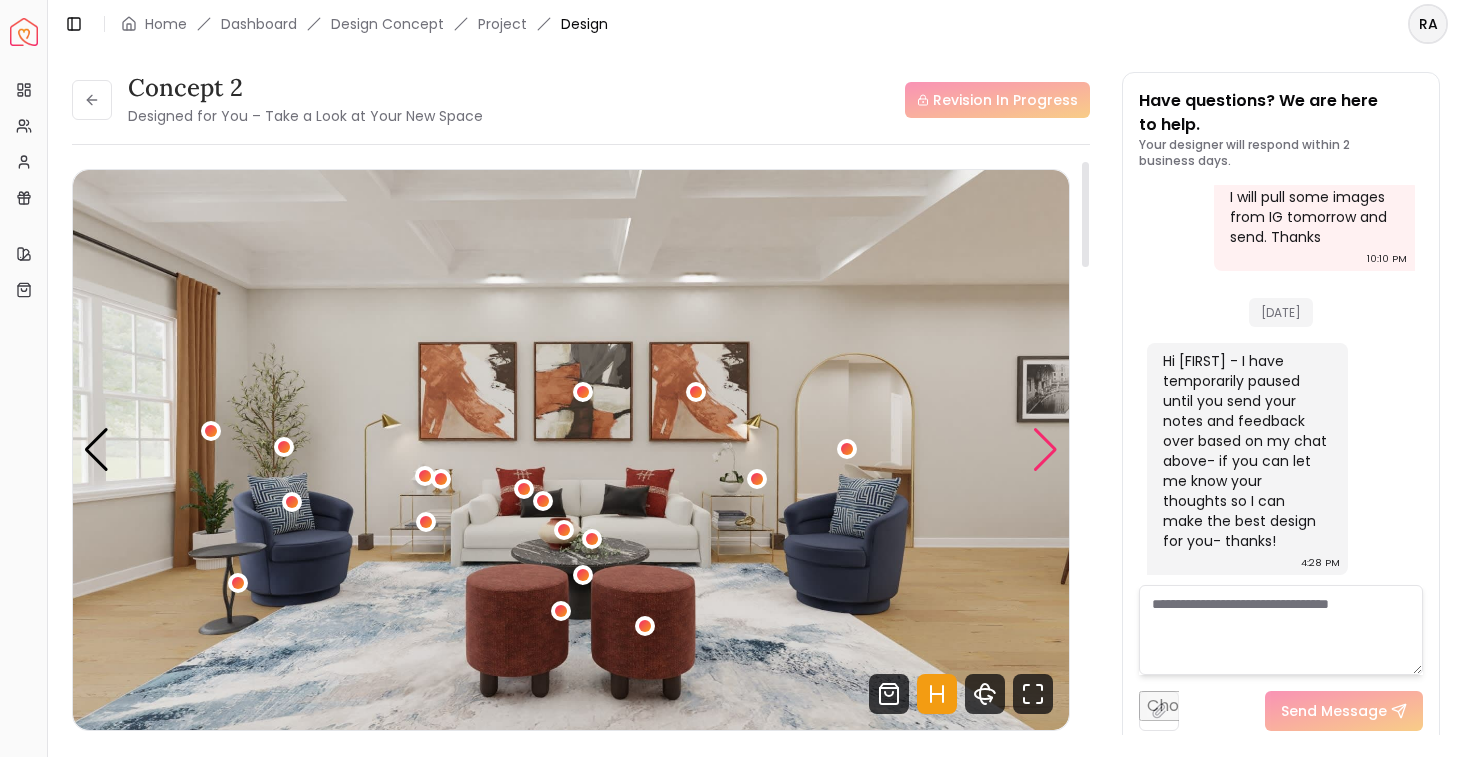 click at bounding box center [1045, 450] 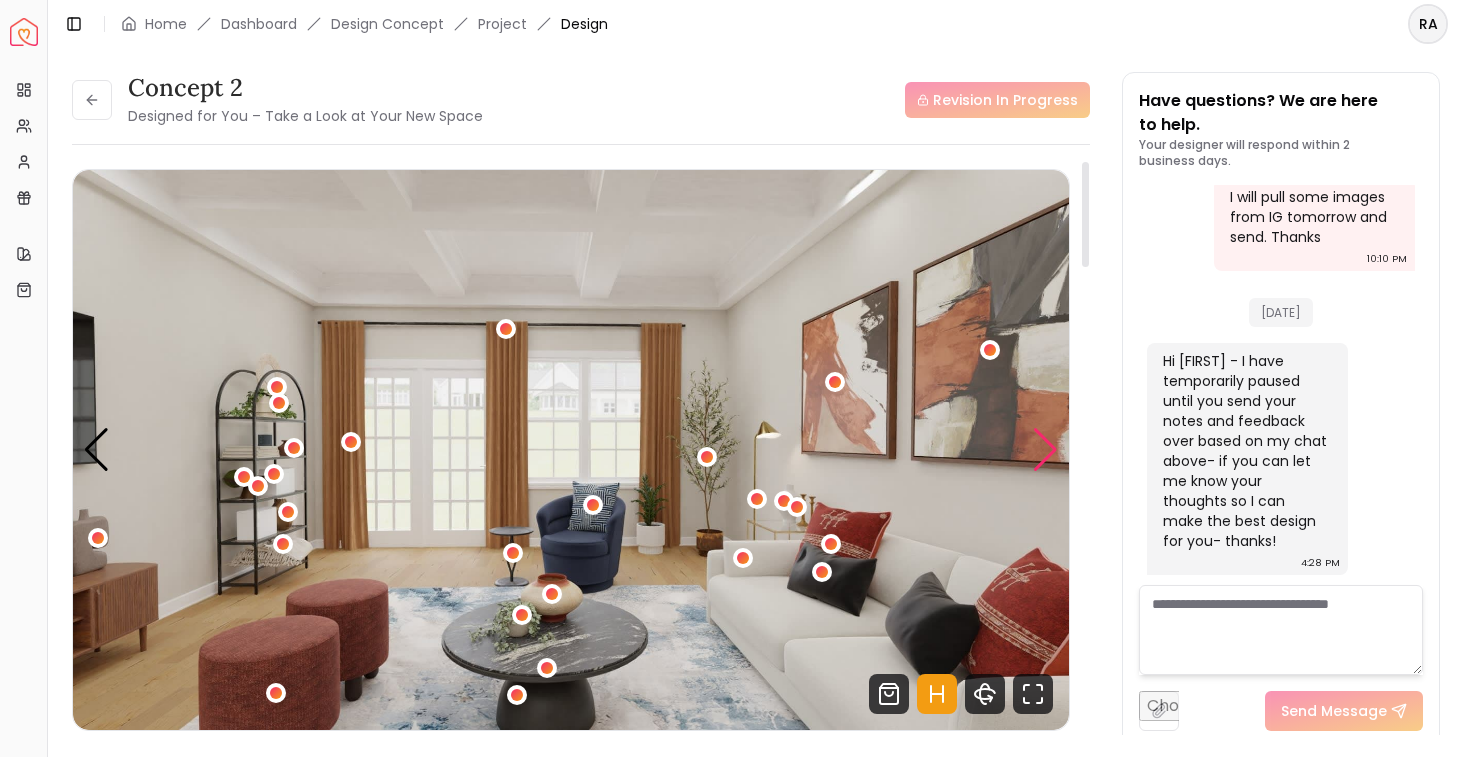 click at bounding box center [1045, 450] 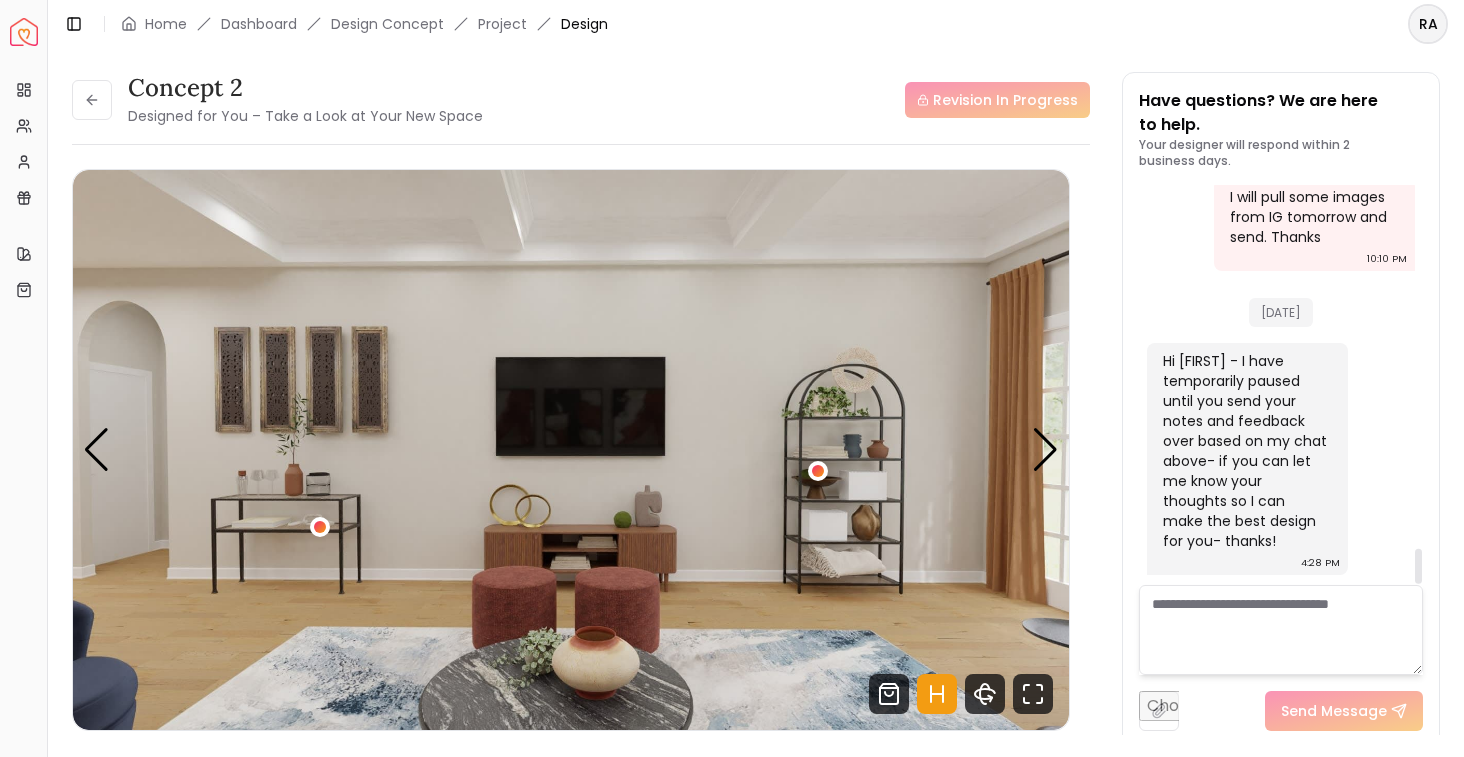 click at bounding box center (1281, 630) 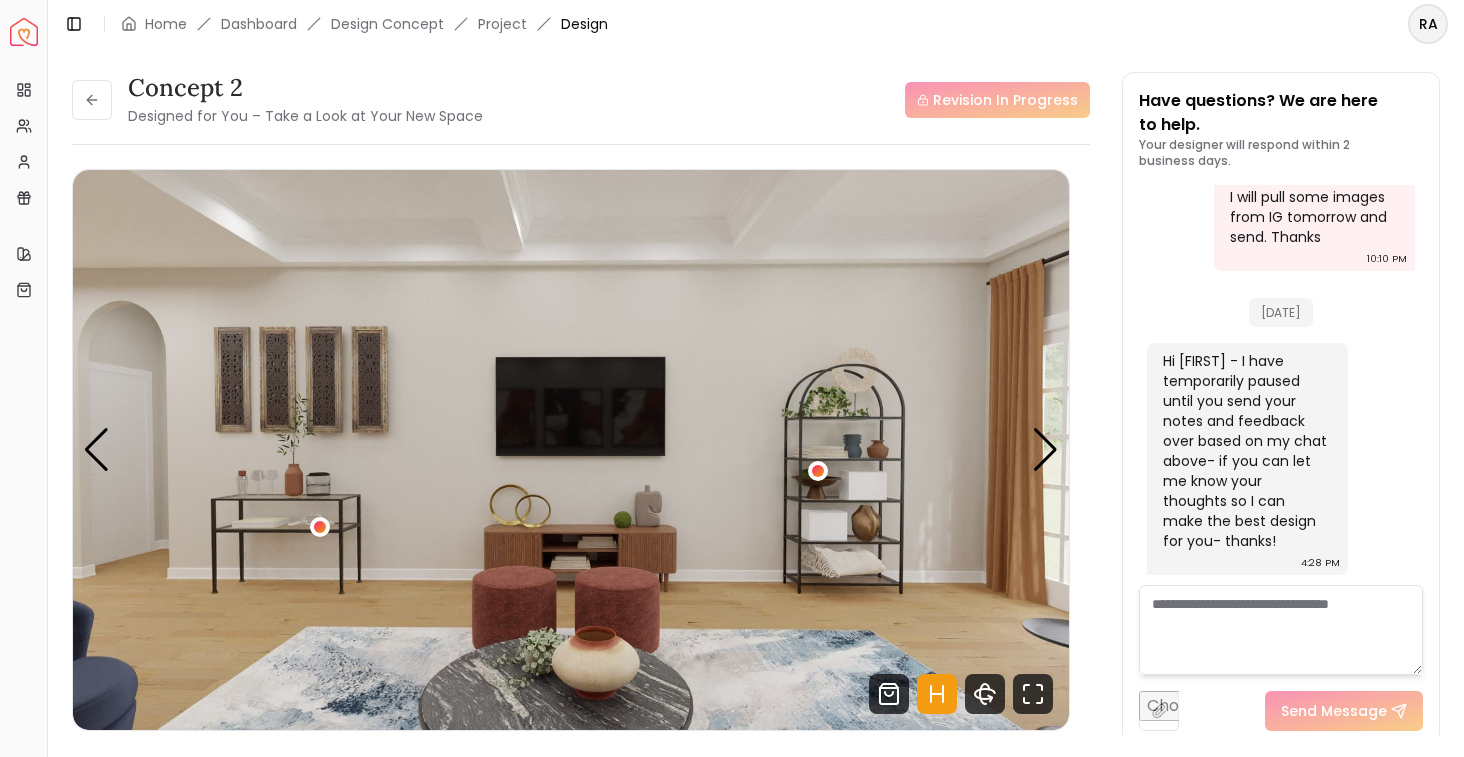 paste on "**********" 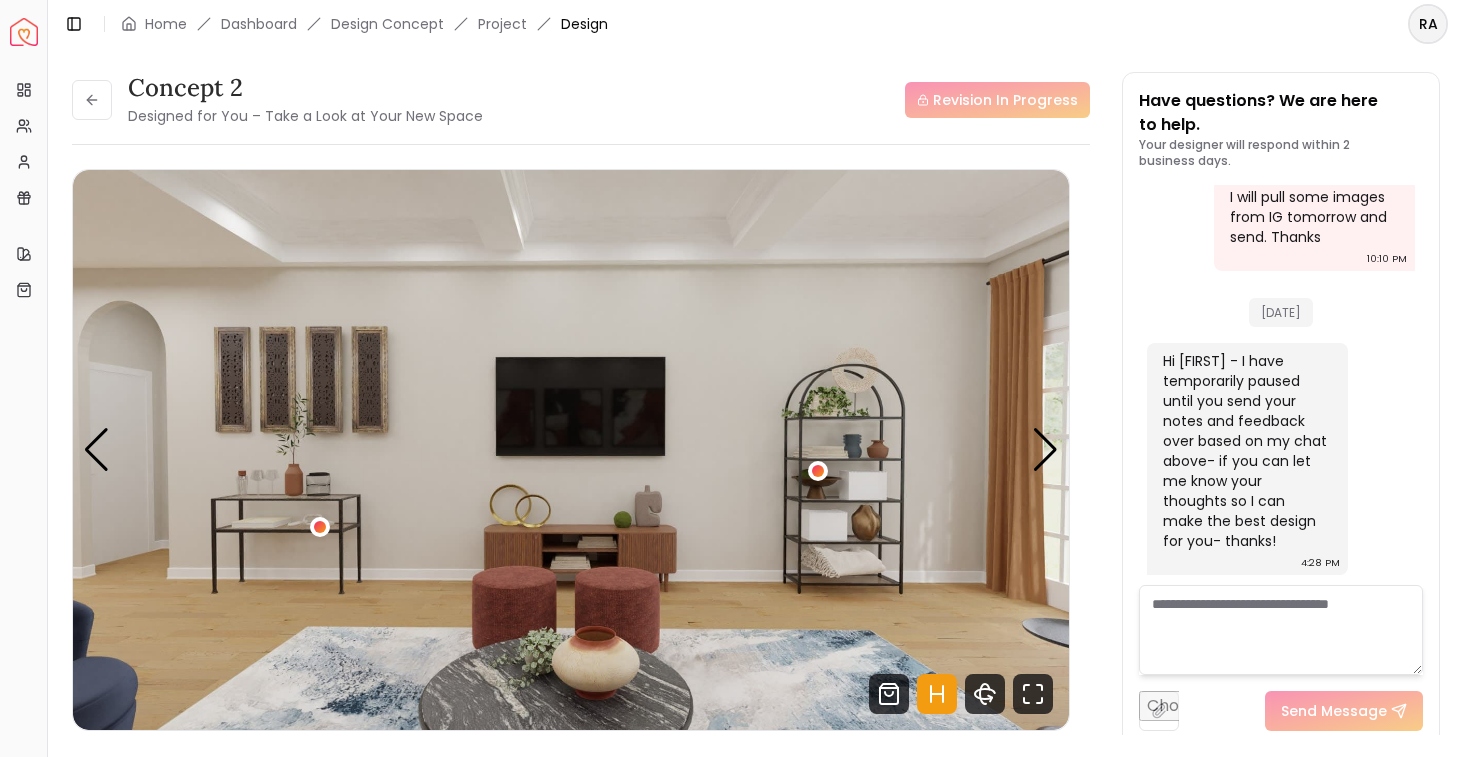 type on "**********" 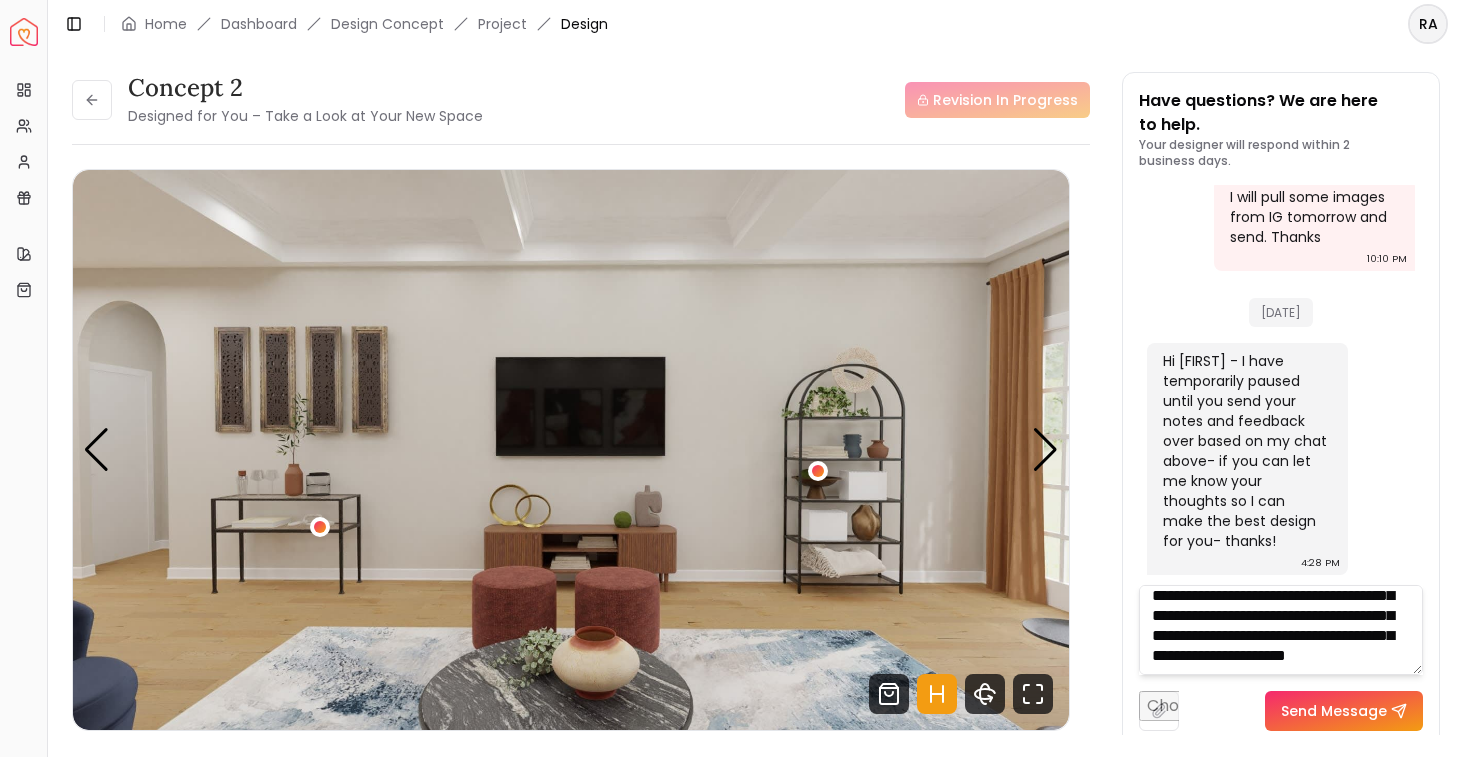 scroll, scrollTop: 489, scrollLeft: 0, axis: vertical 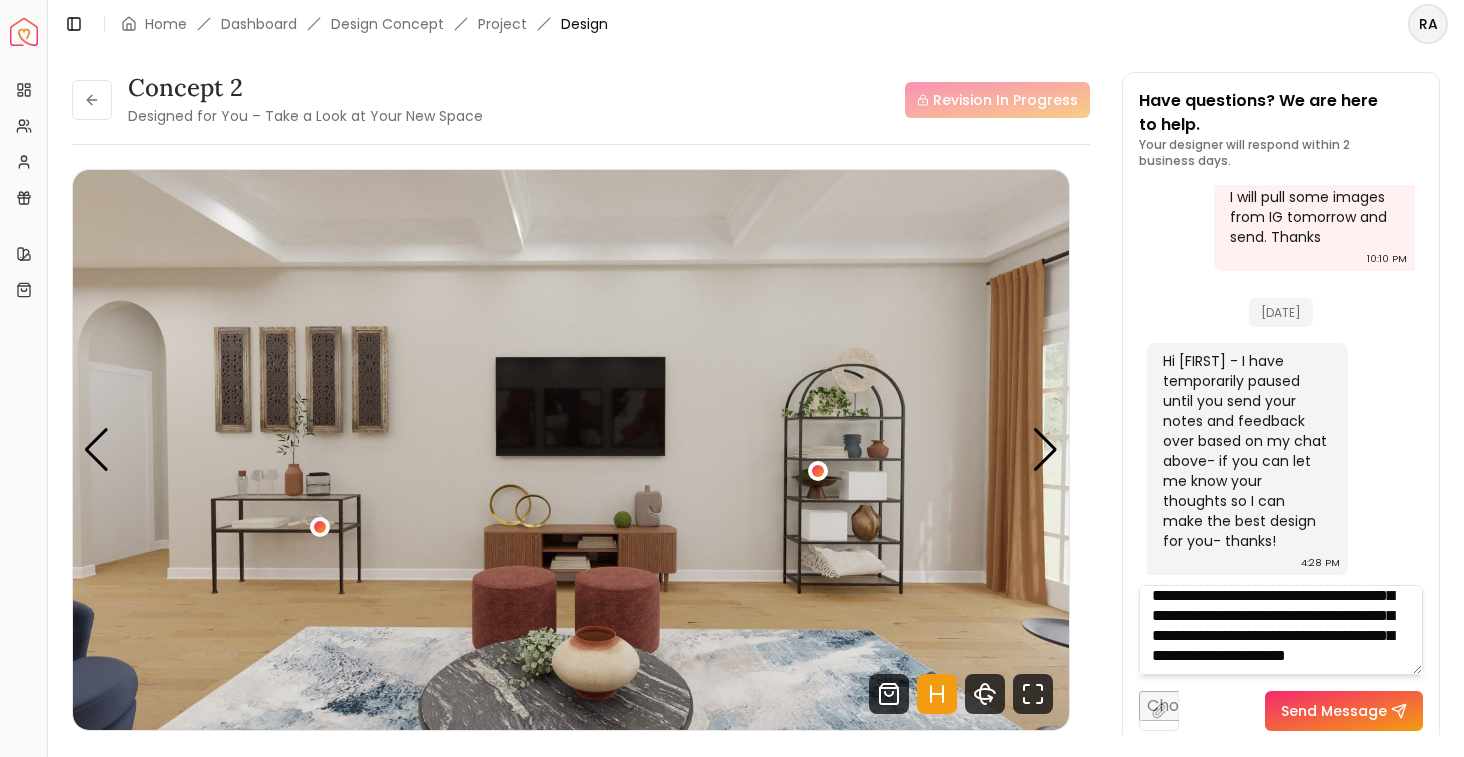 click on "**********" at bounding box center (1281, 630) 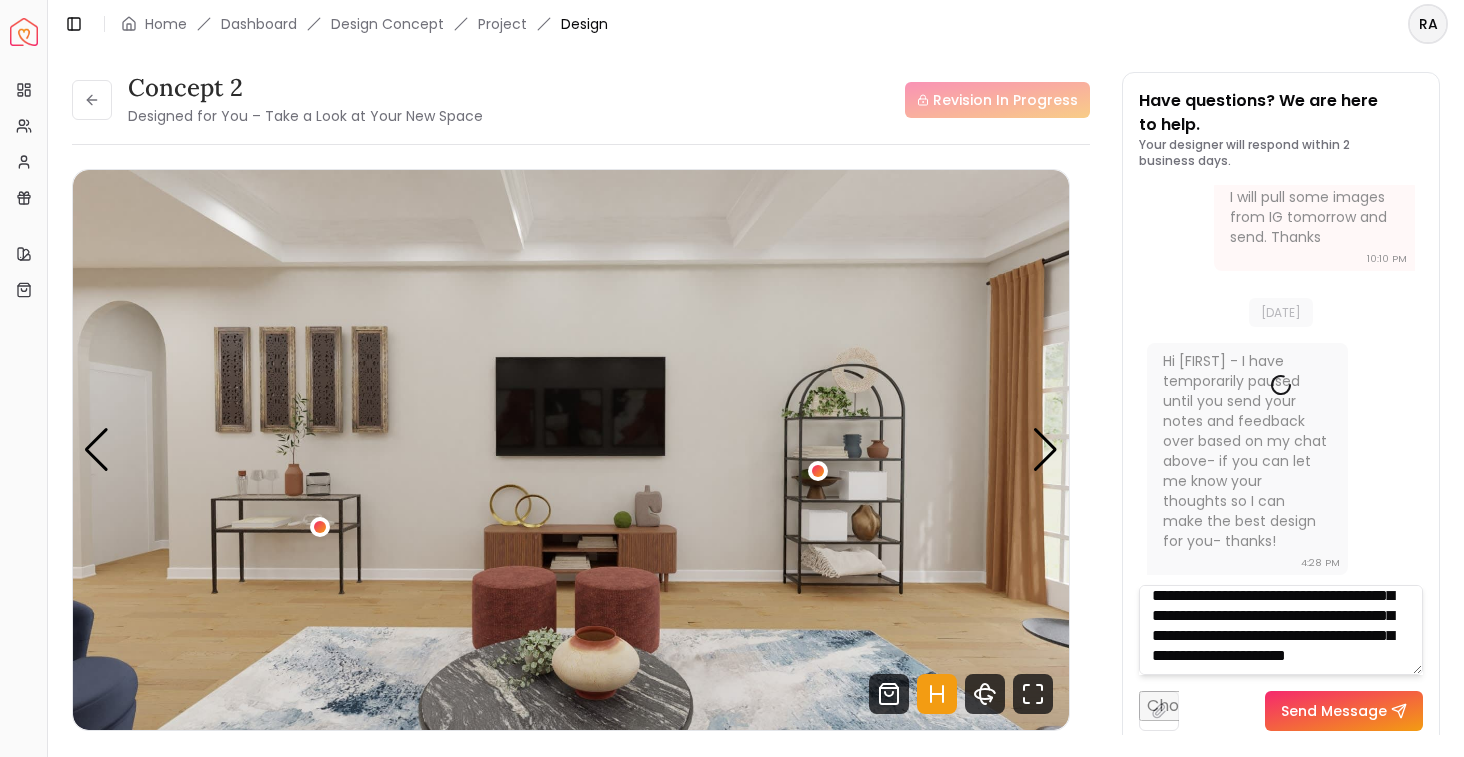 type 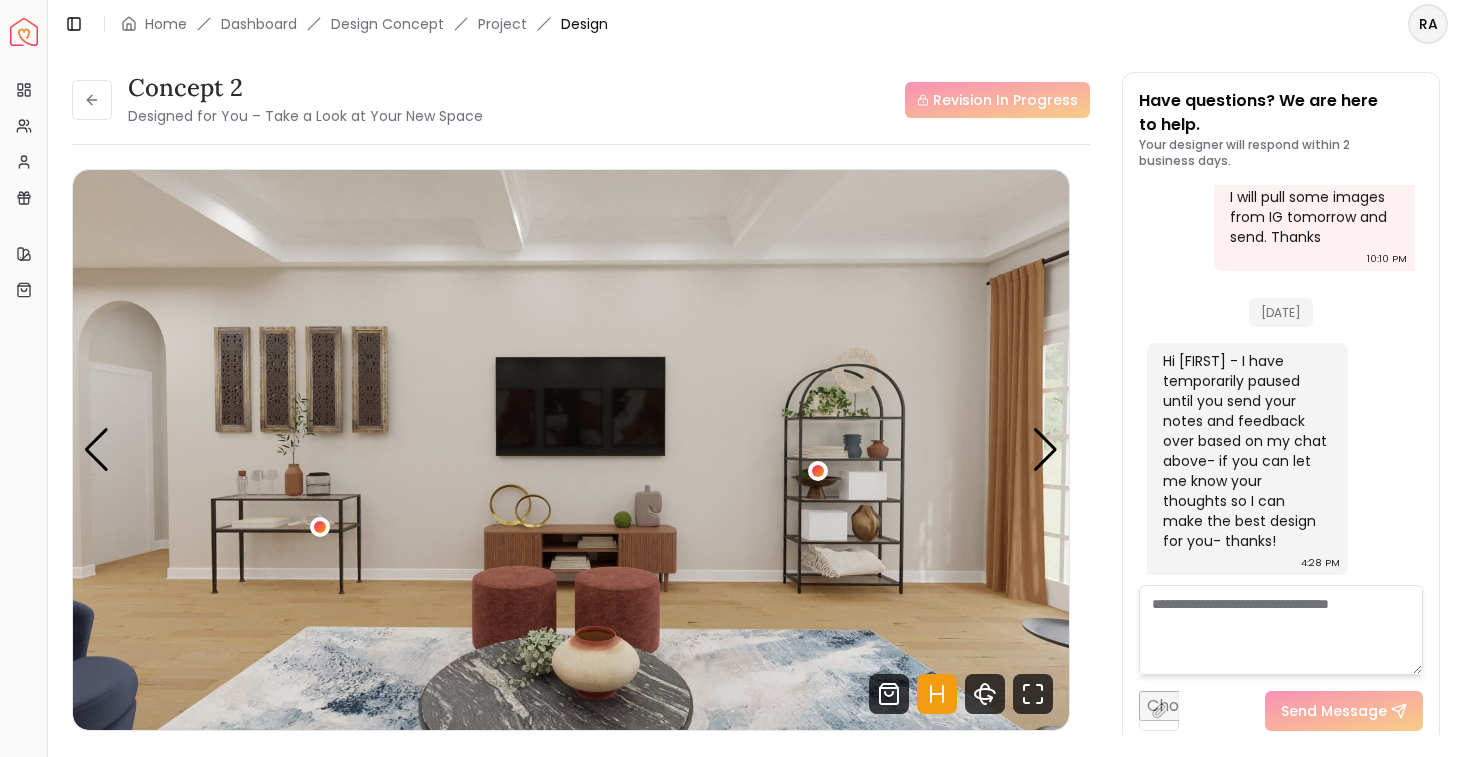 scroll, scrollTop: 0, scrollLeft: 0, axis: both 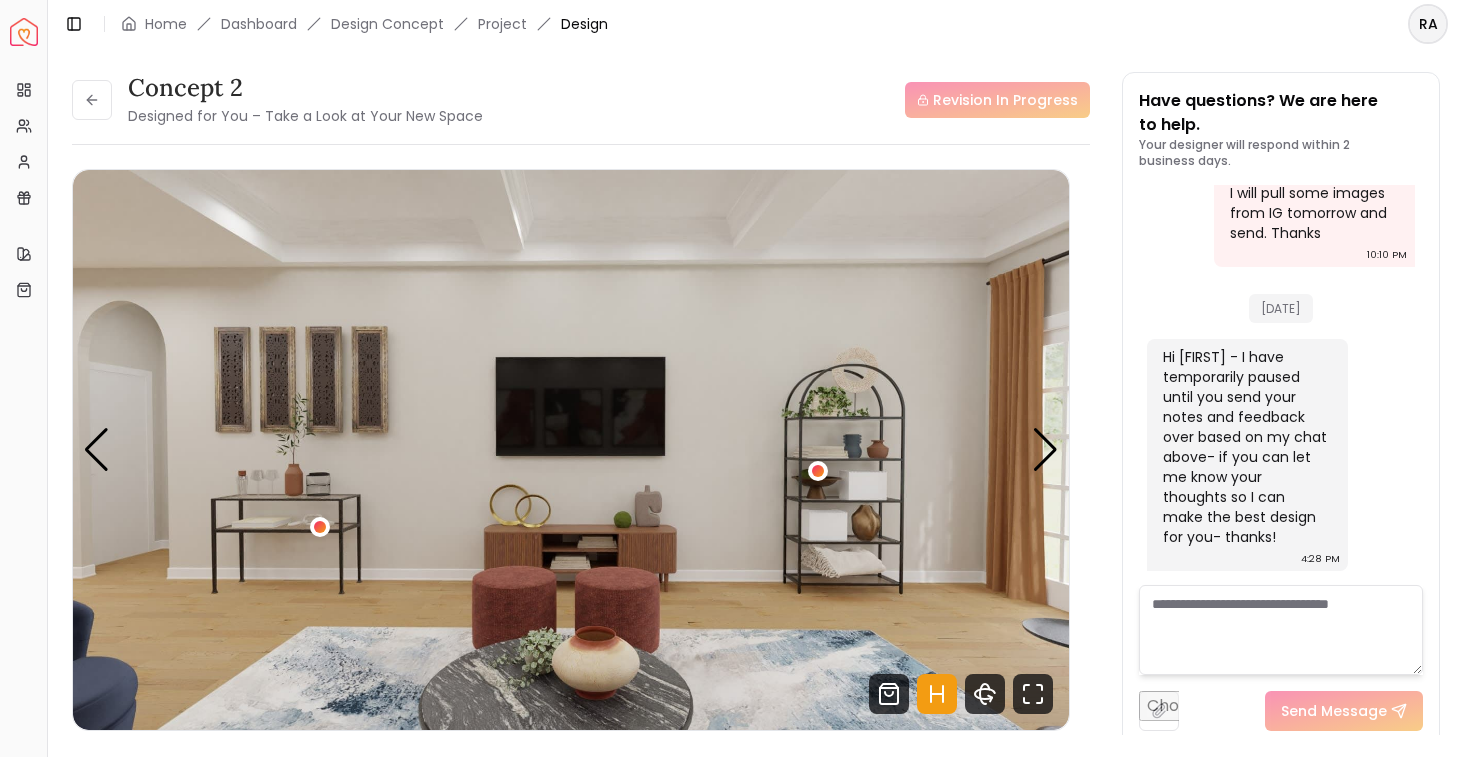 click at bounding box center (1159, 711) 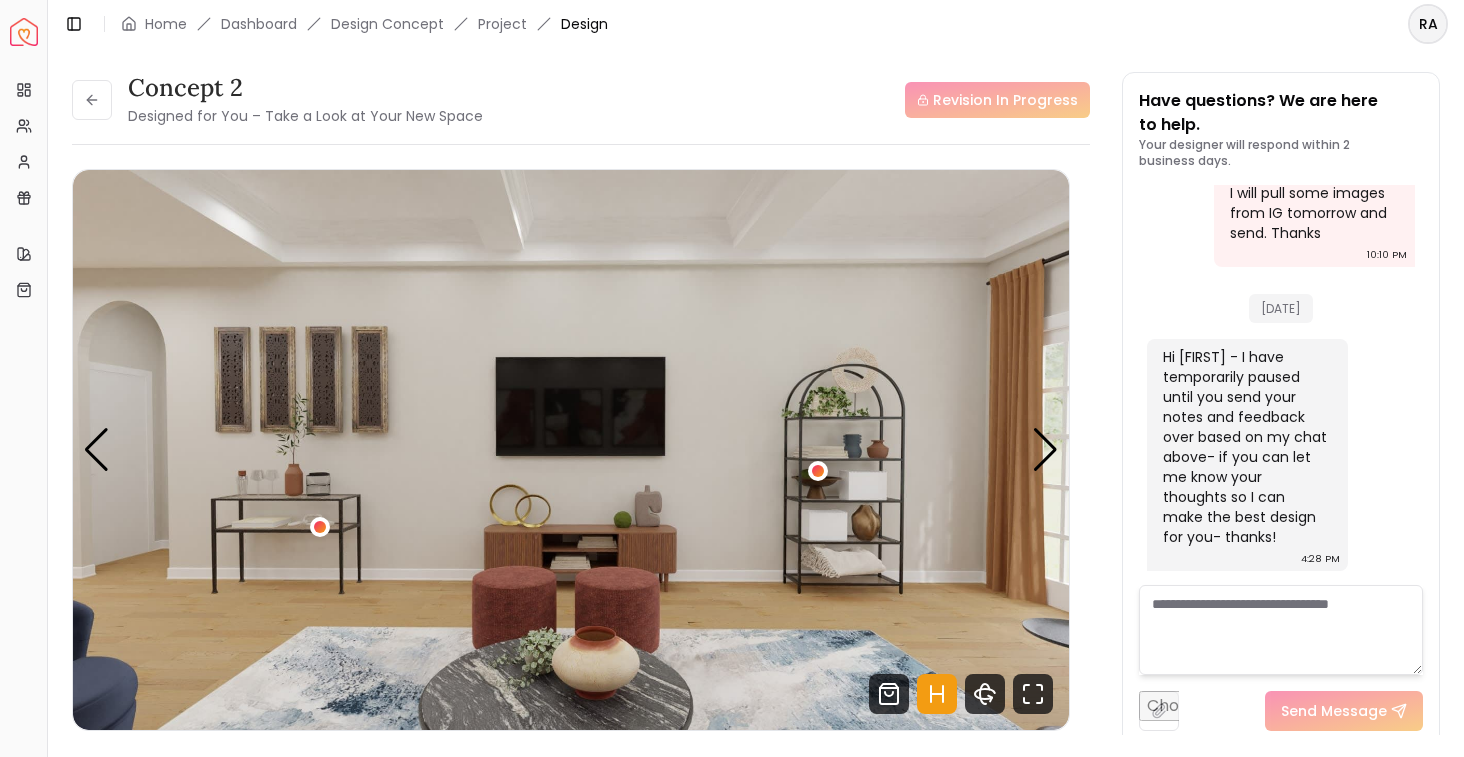 type on "**********" 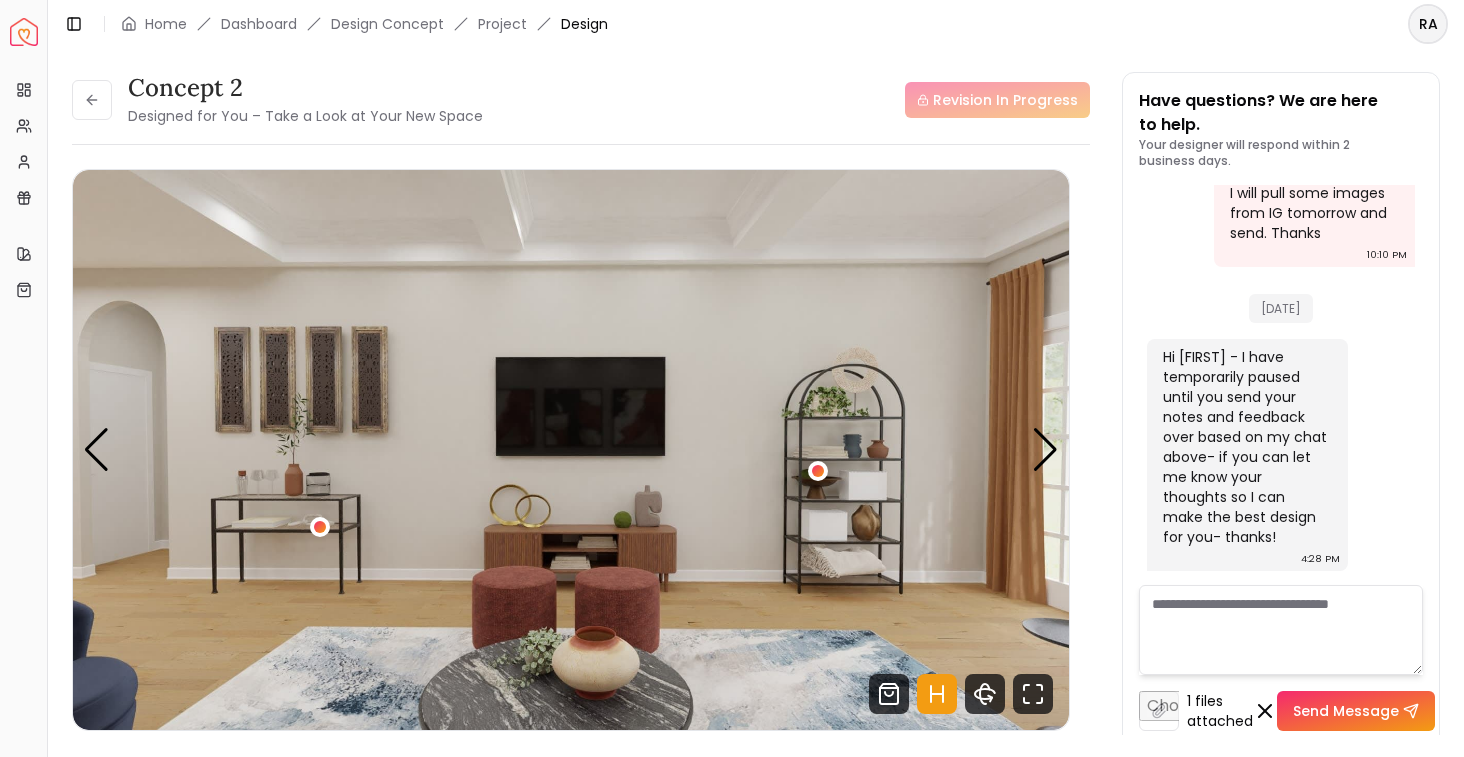 click on "Send Message" at bounding box center (1356, 711) 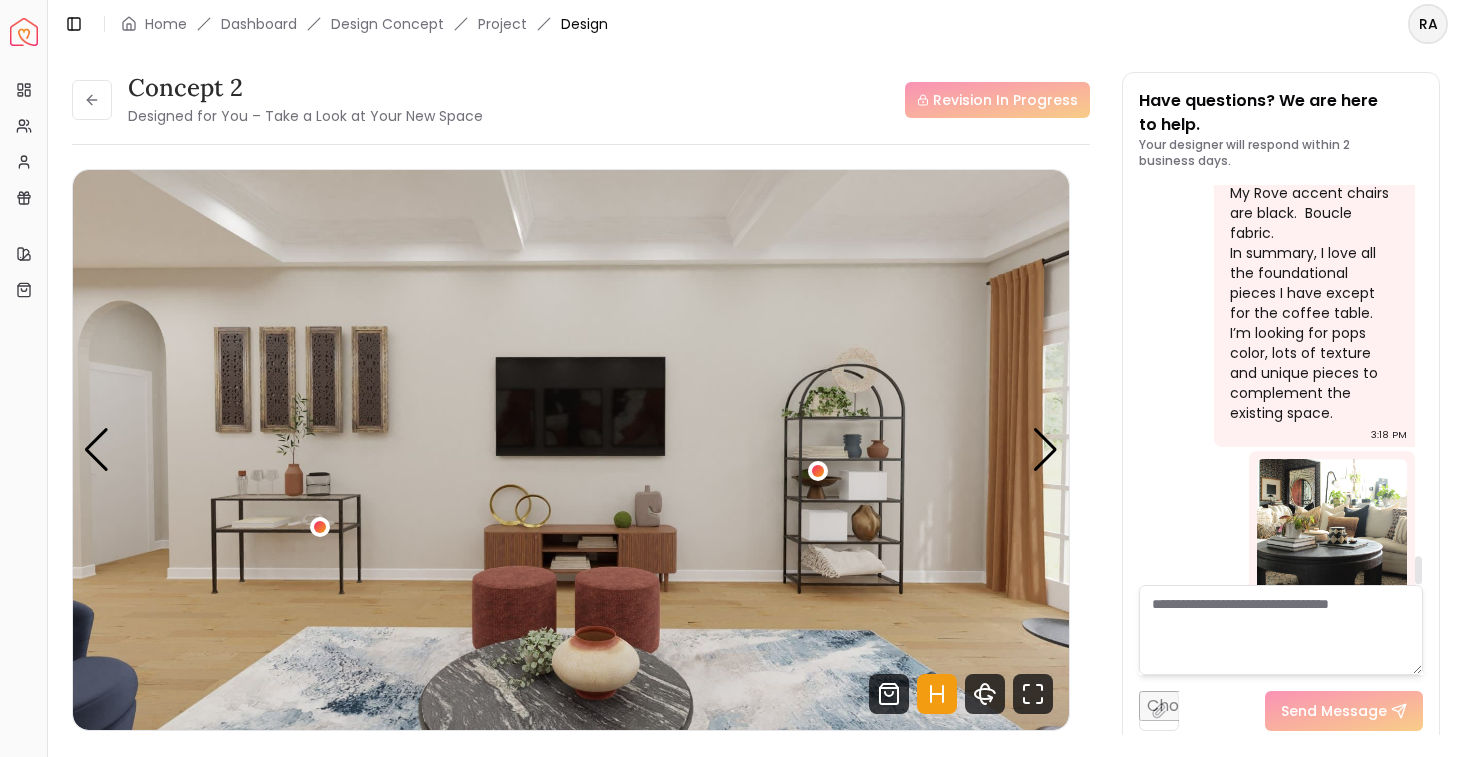 scroll, scrollTop: 5362, scrollLeft: 0, axis: vertical 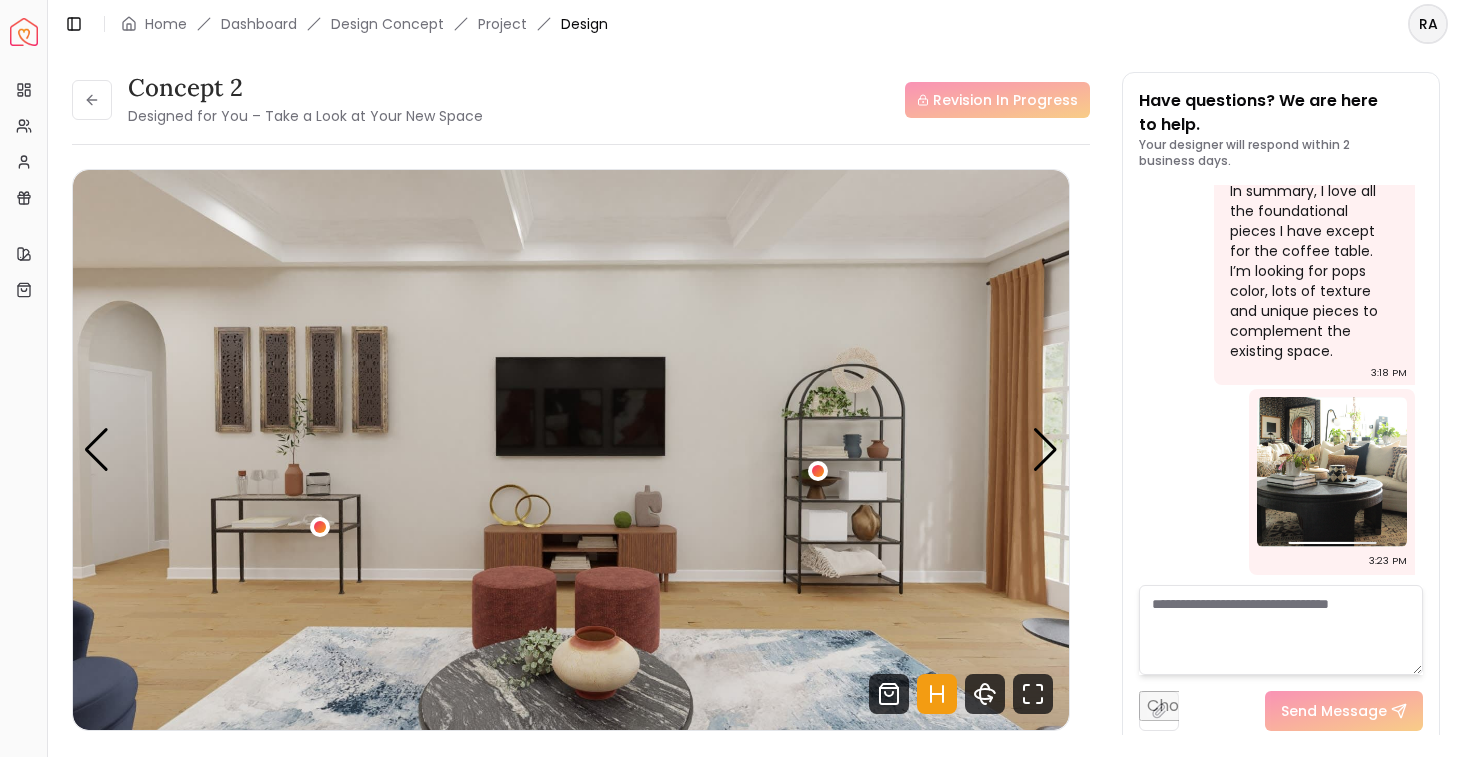 click at bounding box center (1159, 711) 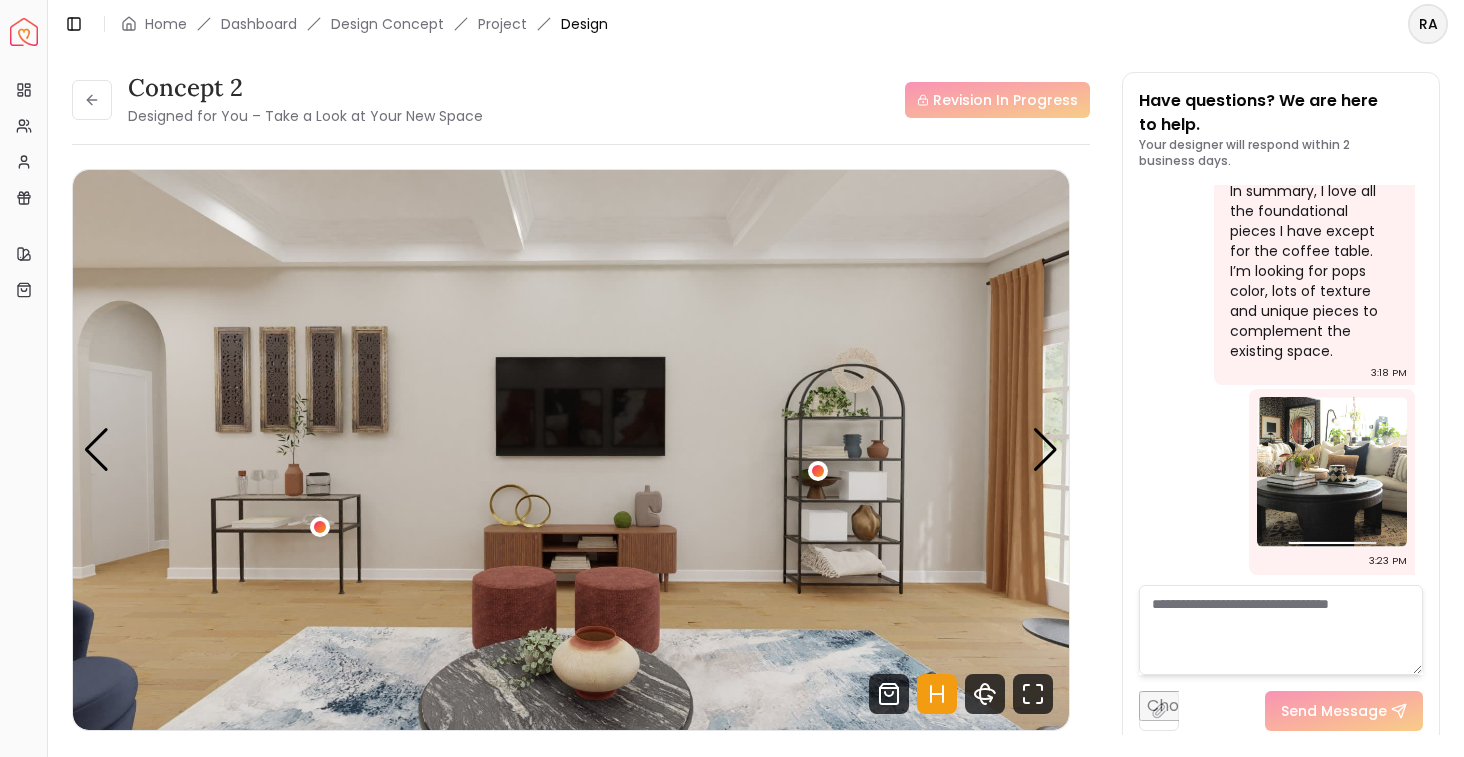 type on "**********" 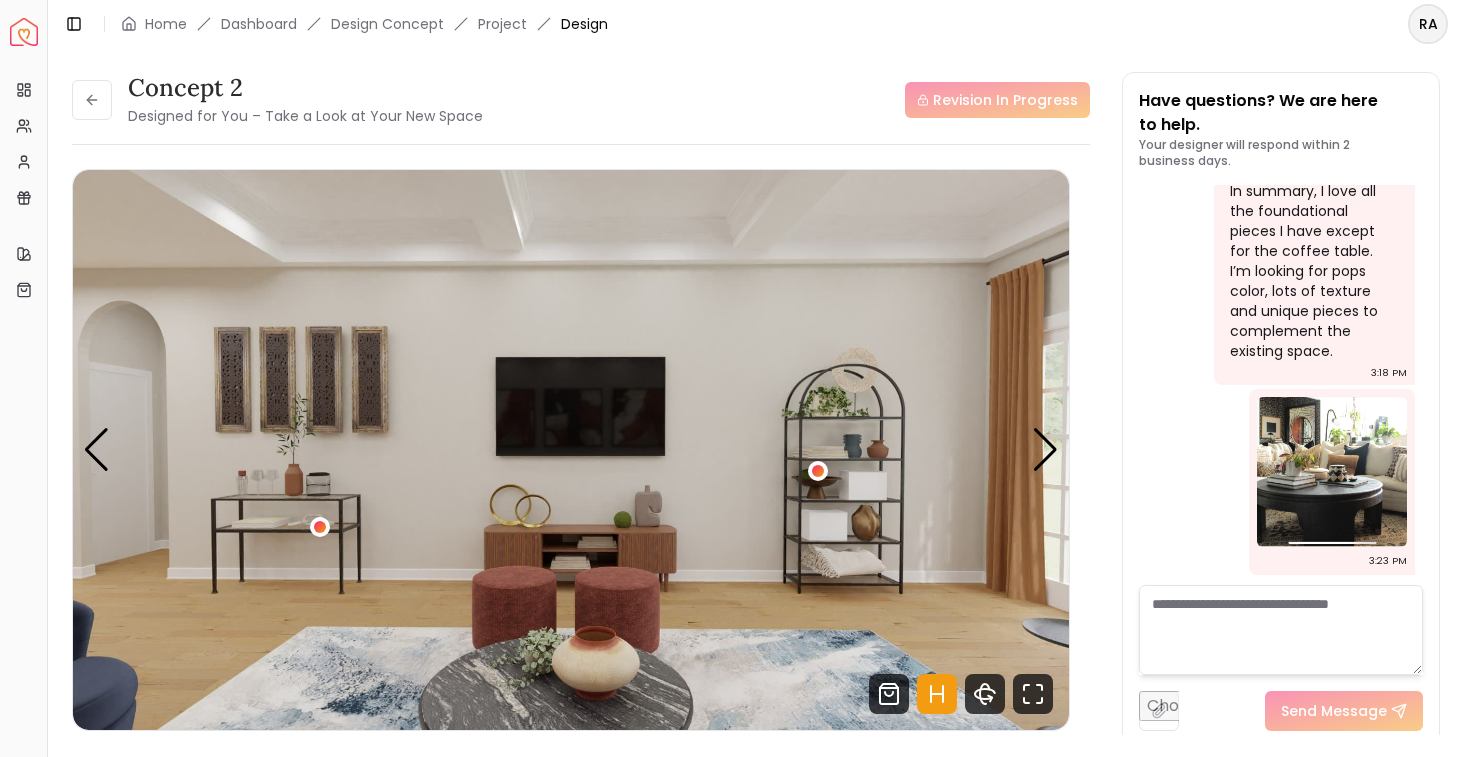 type 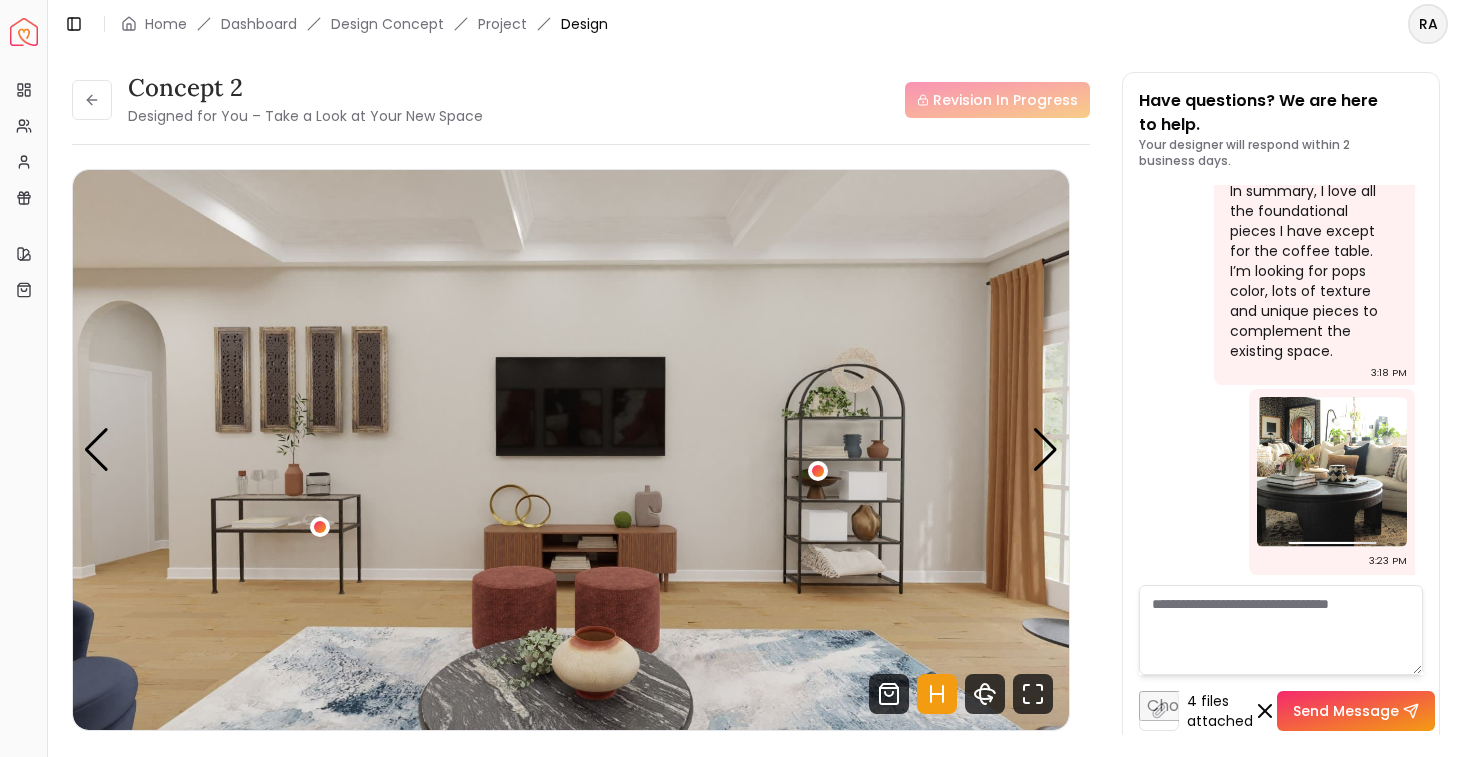click on "Send Message" at bounding box center (1356, 711) 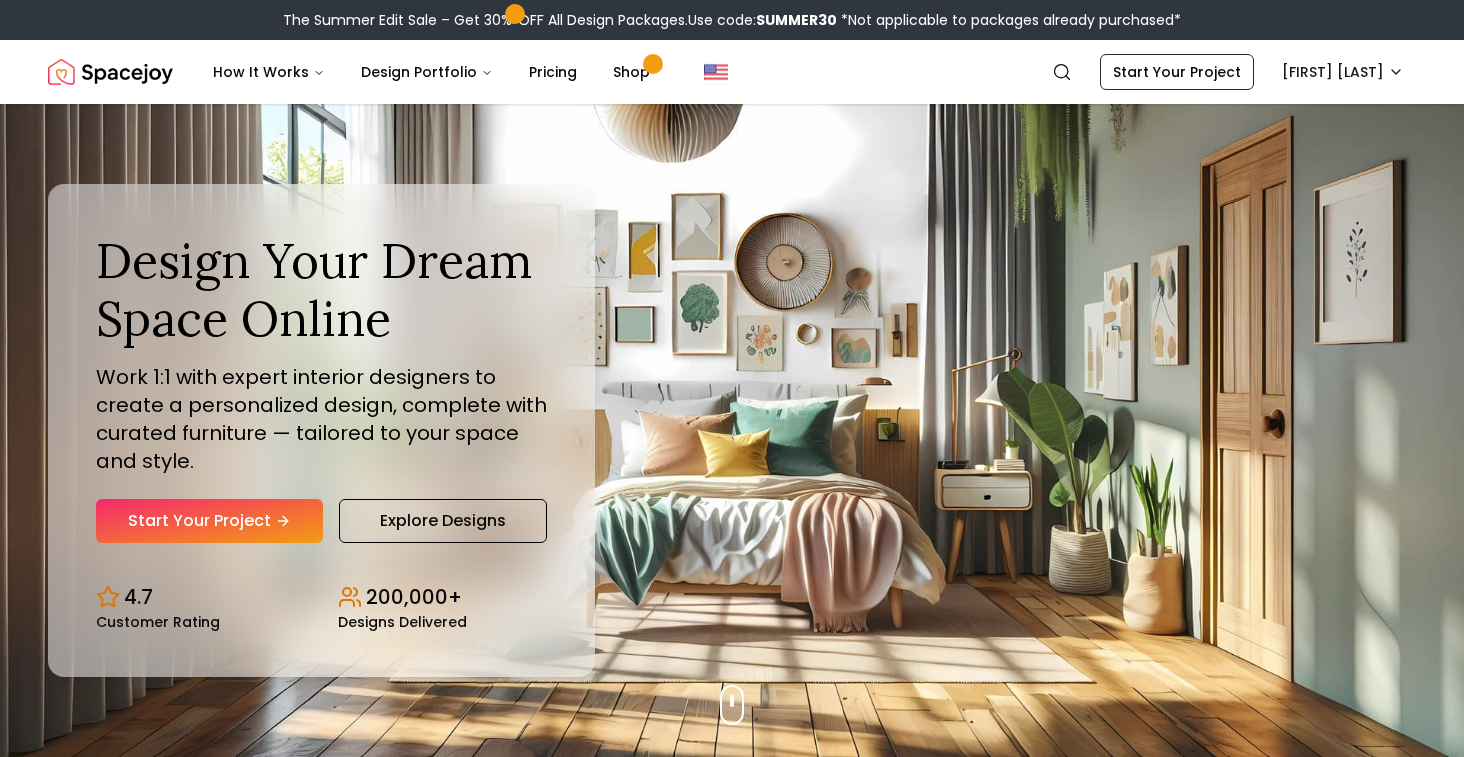 scroll, scrollTop: 0, scrollLeft: 0, axis: both 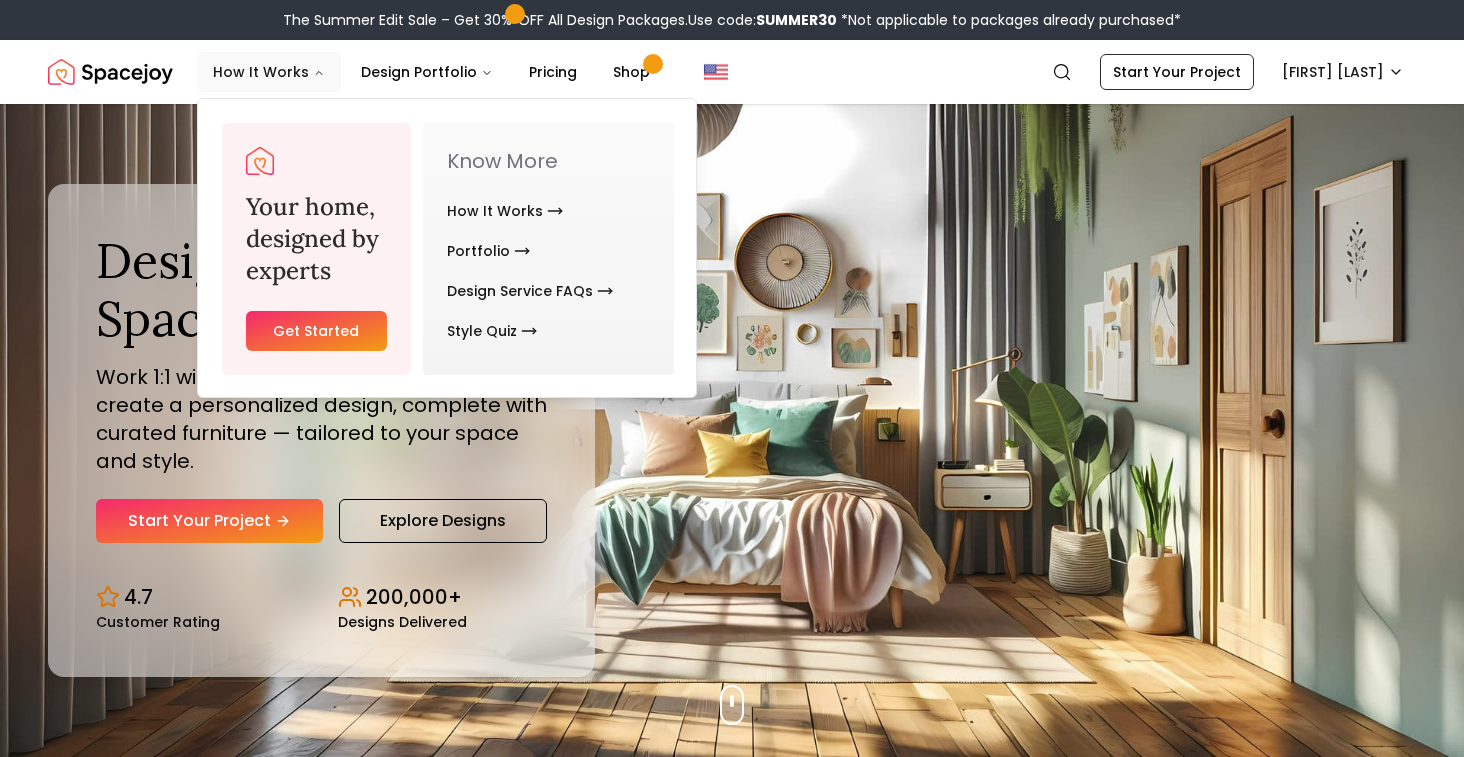 click 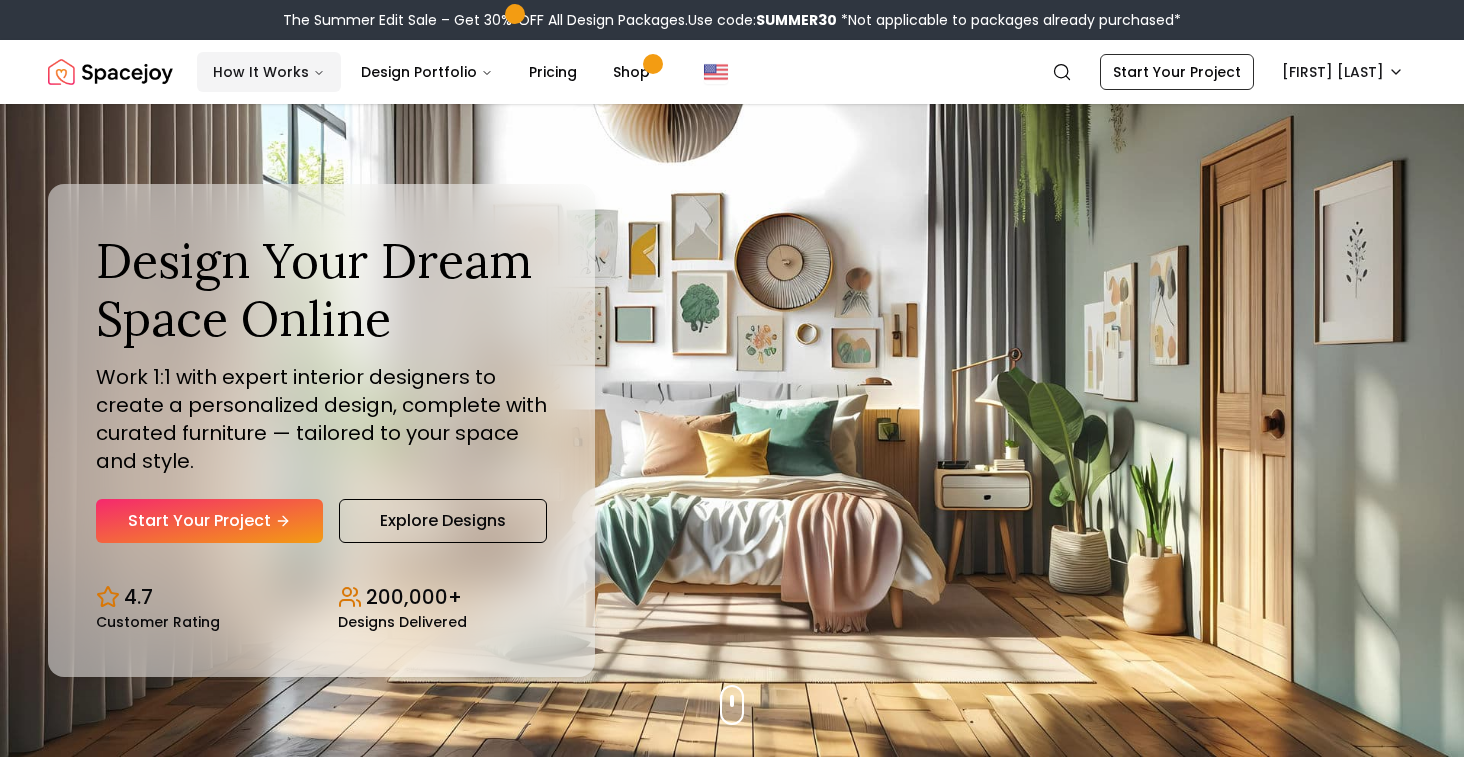 click on "How It Works" at bounding box center (269, 72) 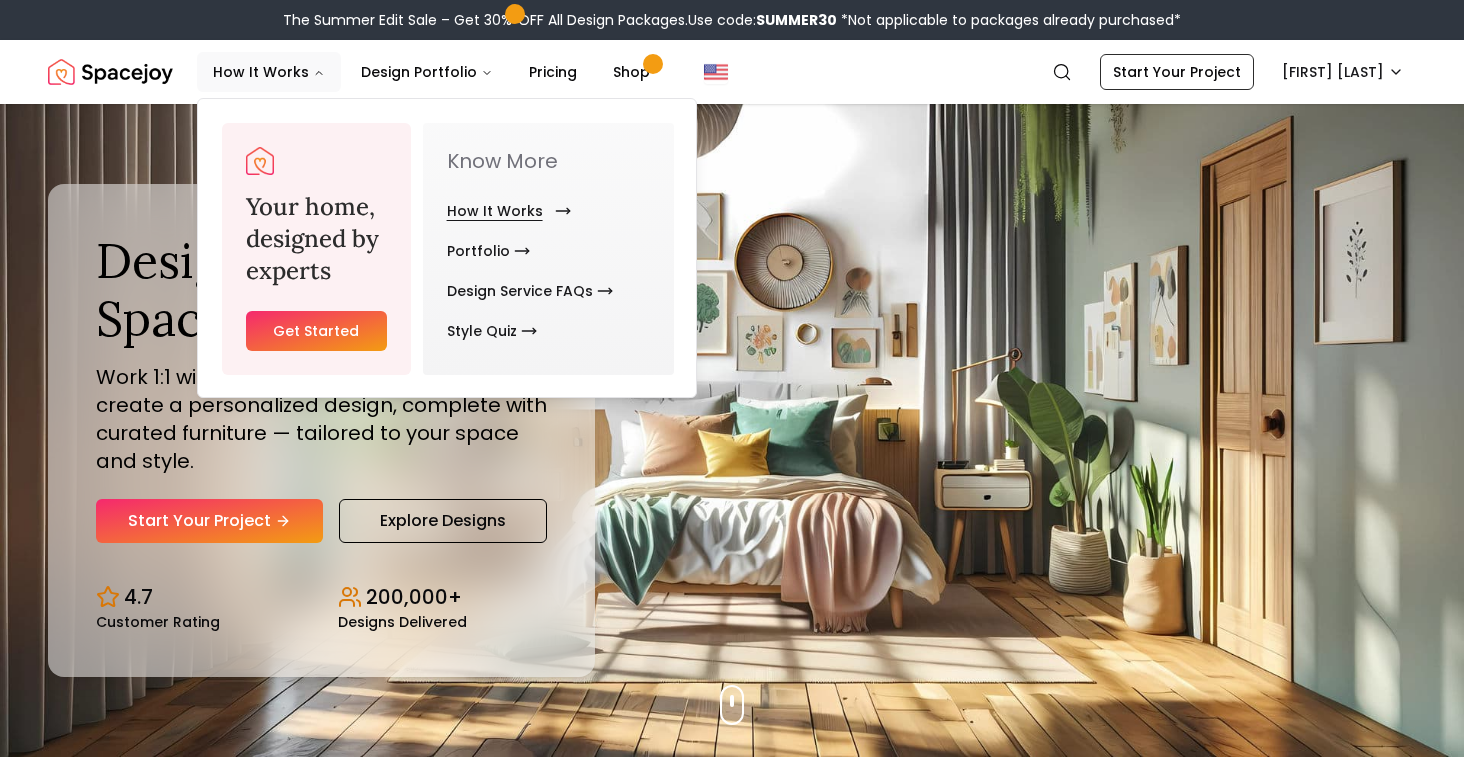 click on "How It Works" at bounding box center [505, 211] 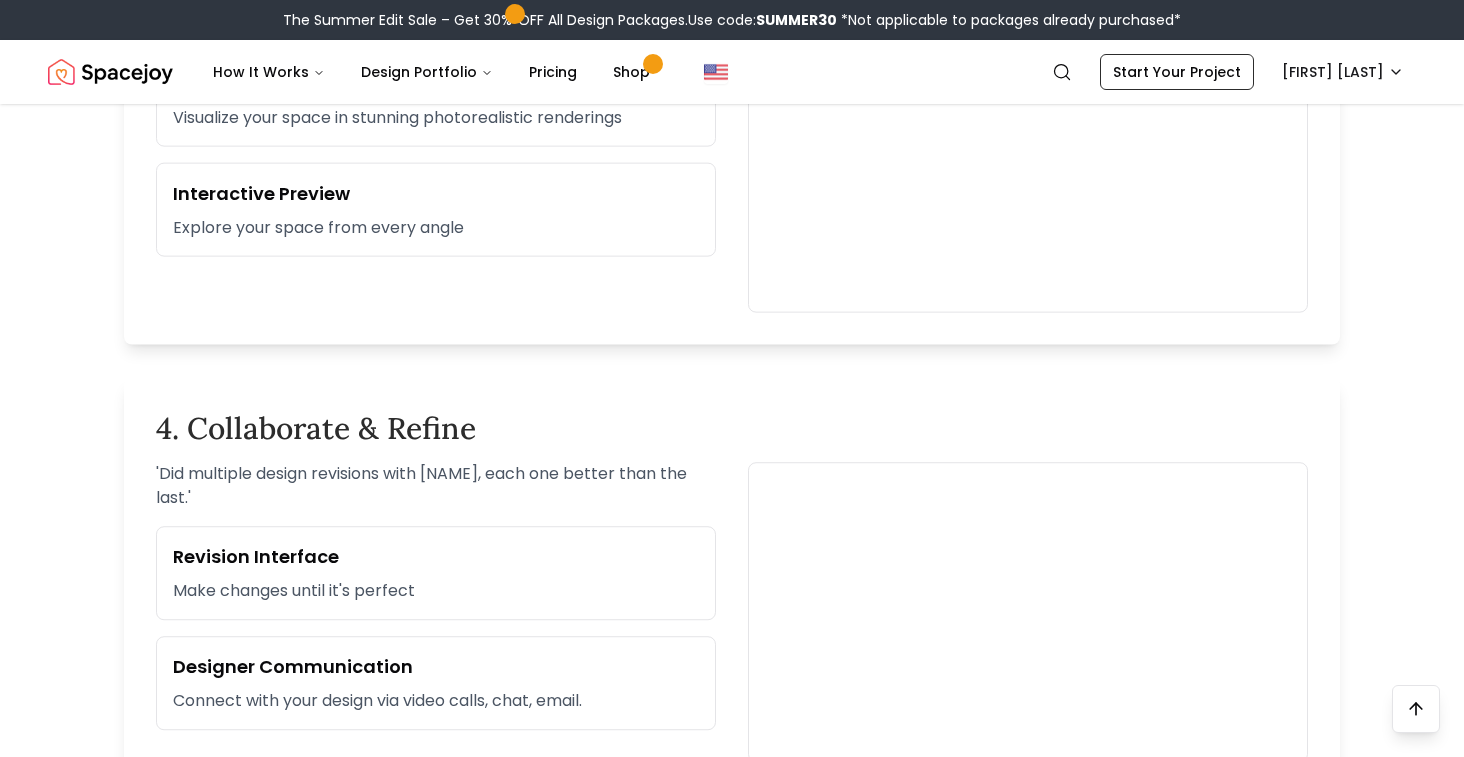 scroll, scrollTop: 1463, scrollLeft: 0, axis: vertical 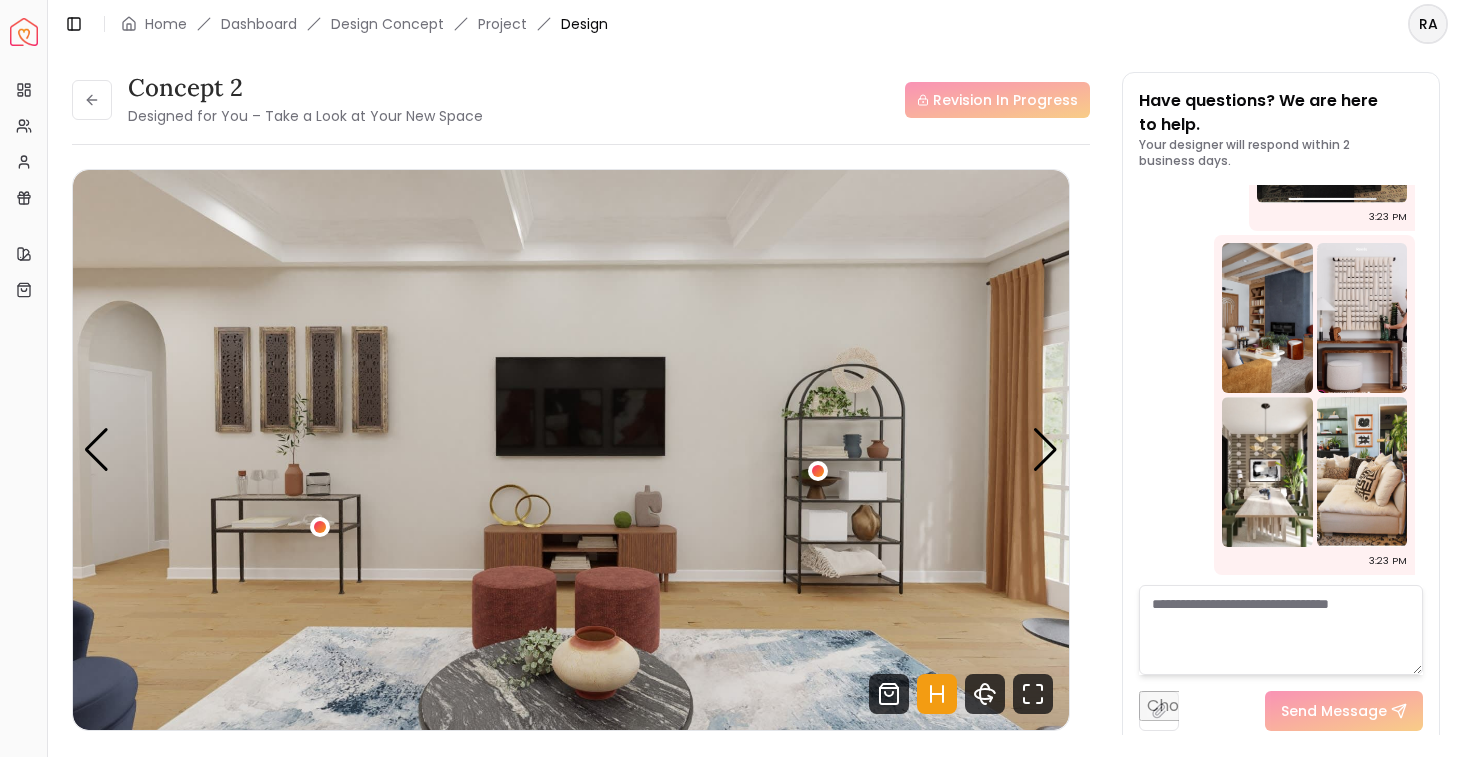 click at bounding box center [1159, 711] 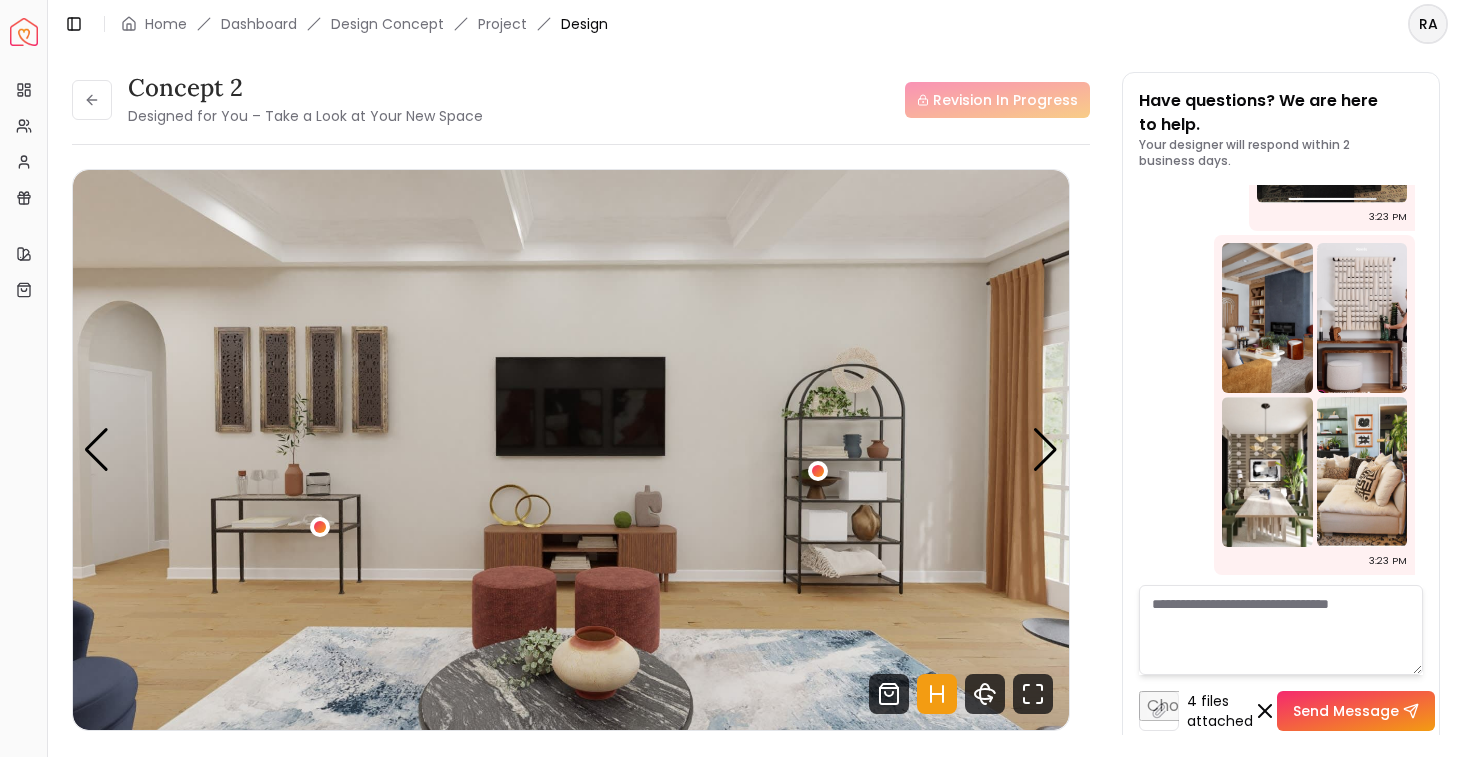 click on "Send Message" at bounding box center (1356, 711) 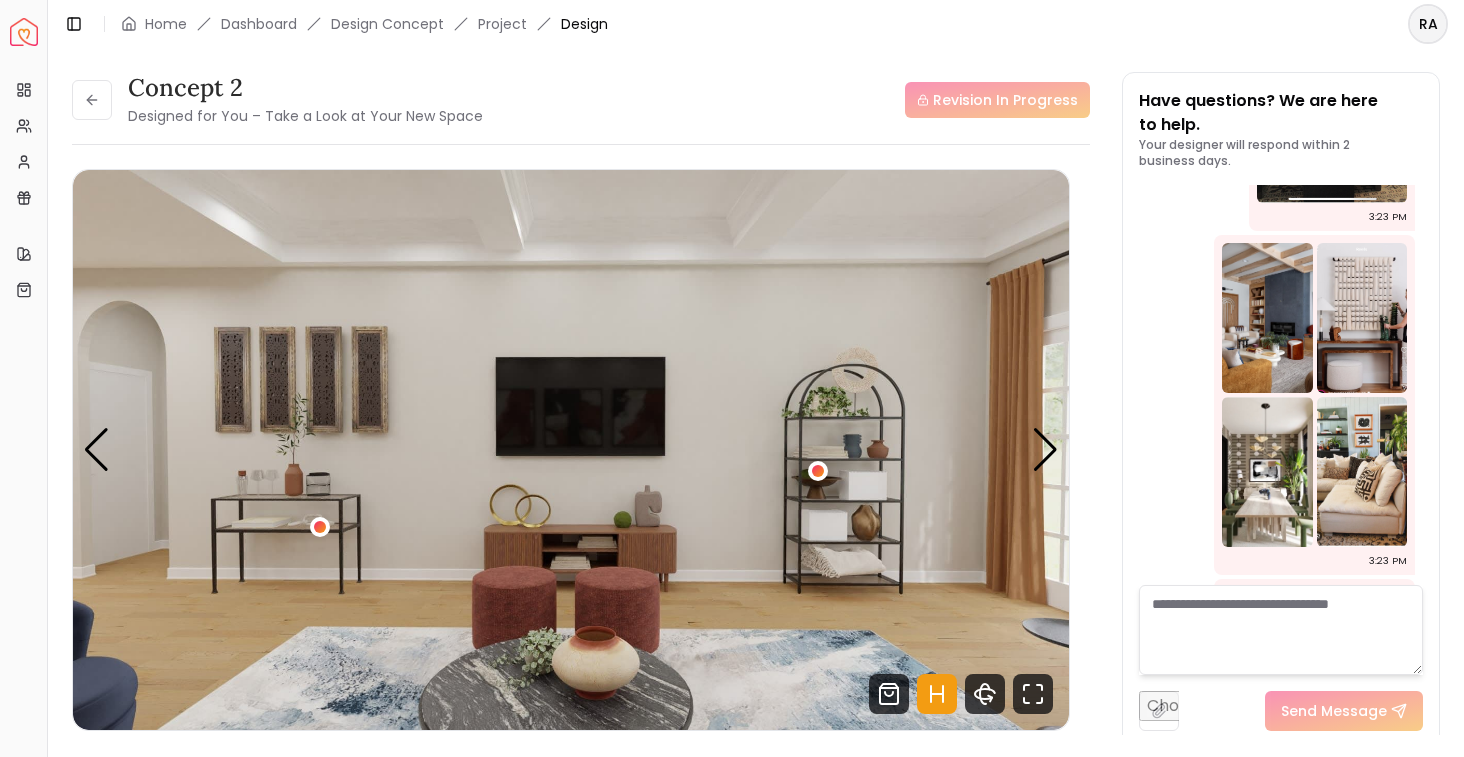 click at bounding box center [1281, 630] 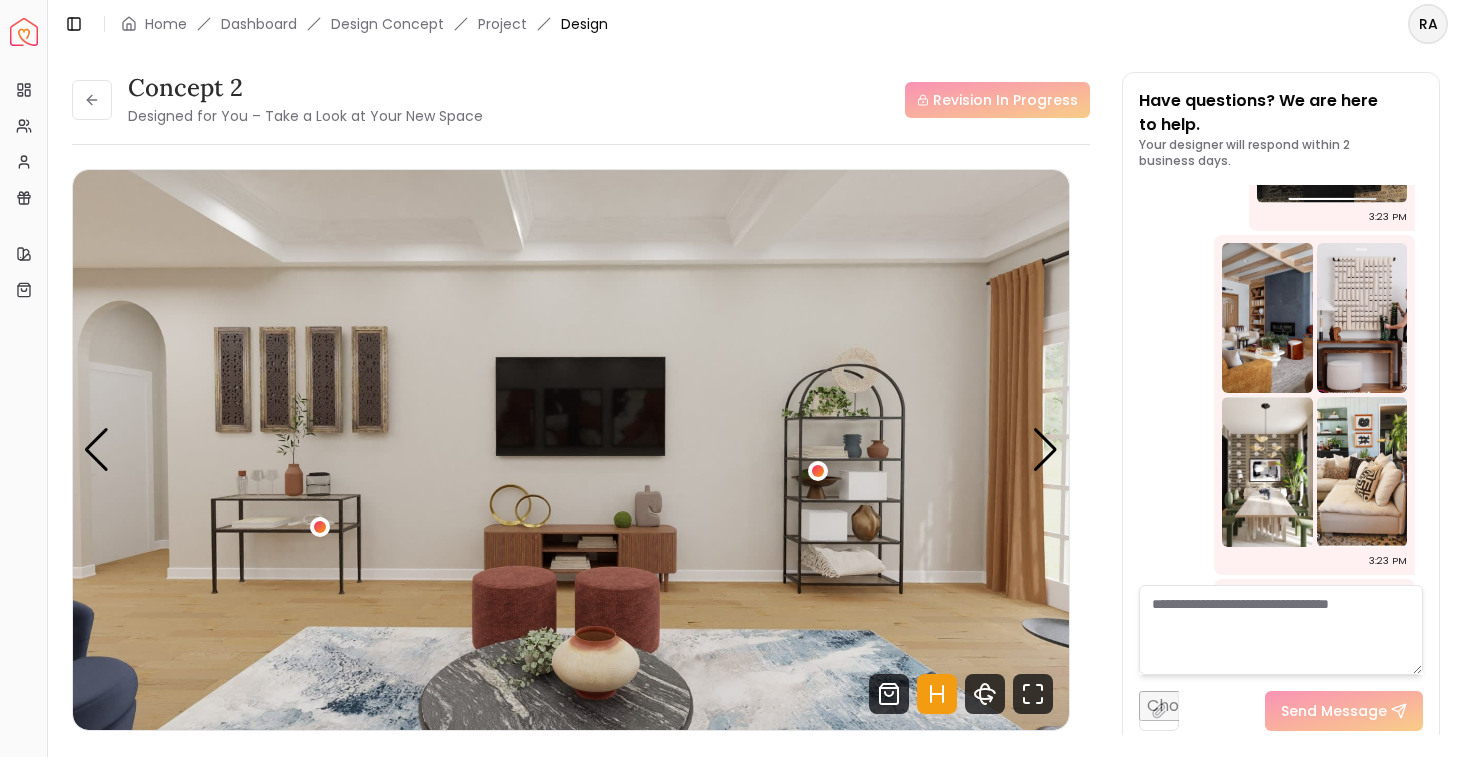paste on "**********" 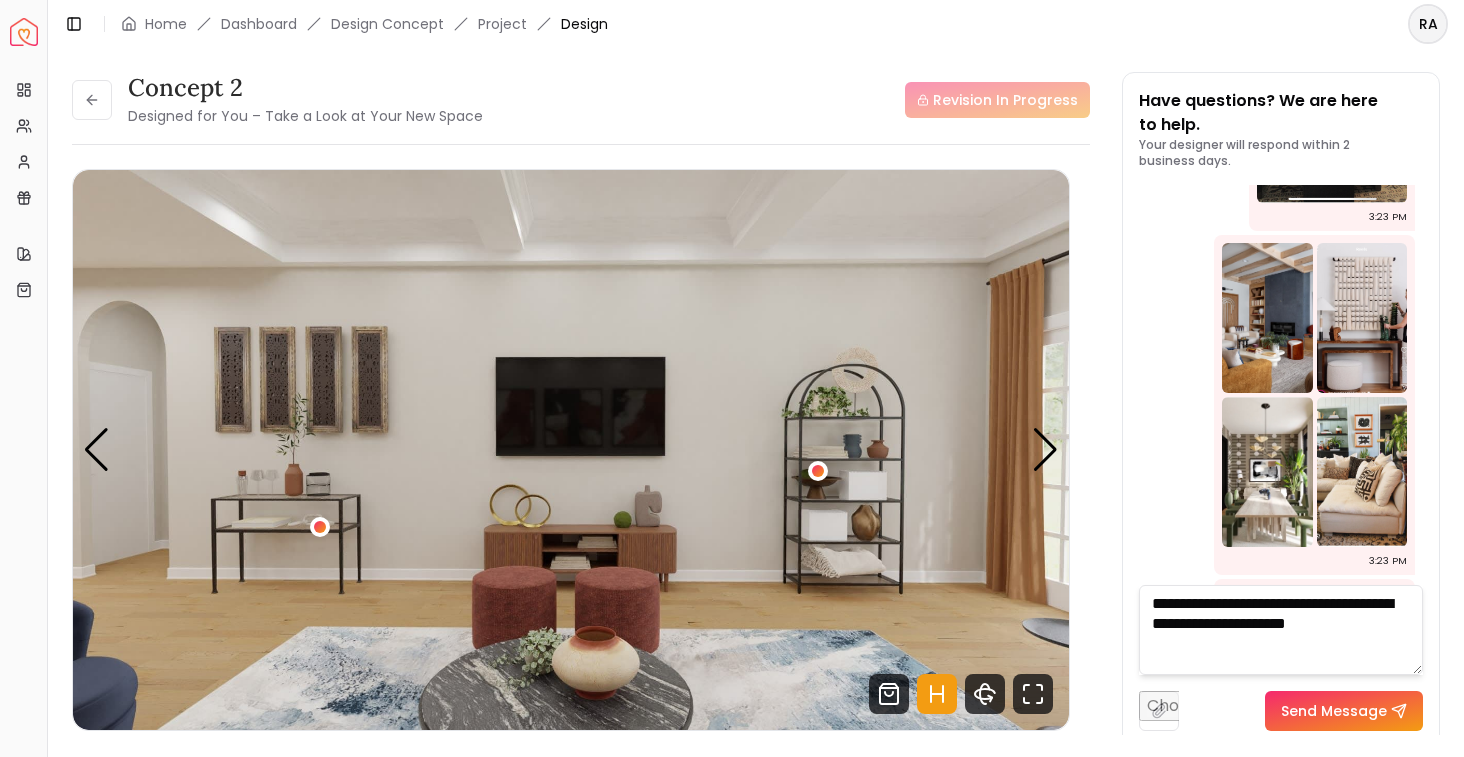 type on "**********" 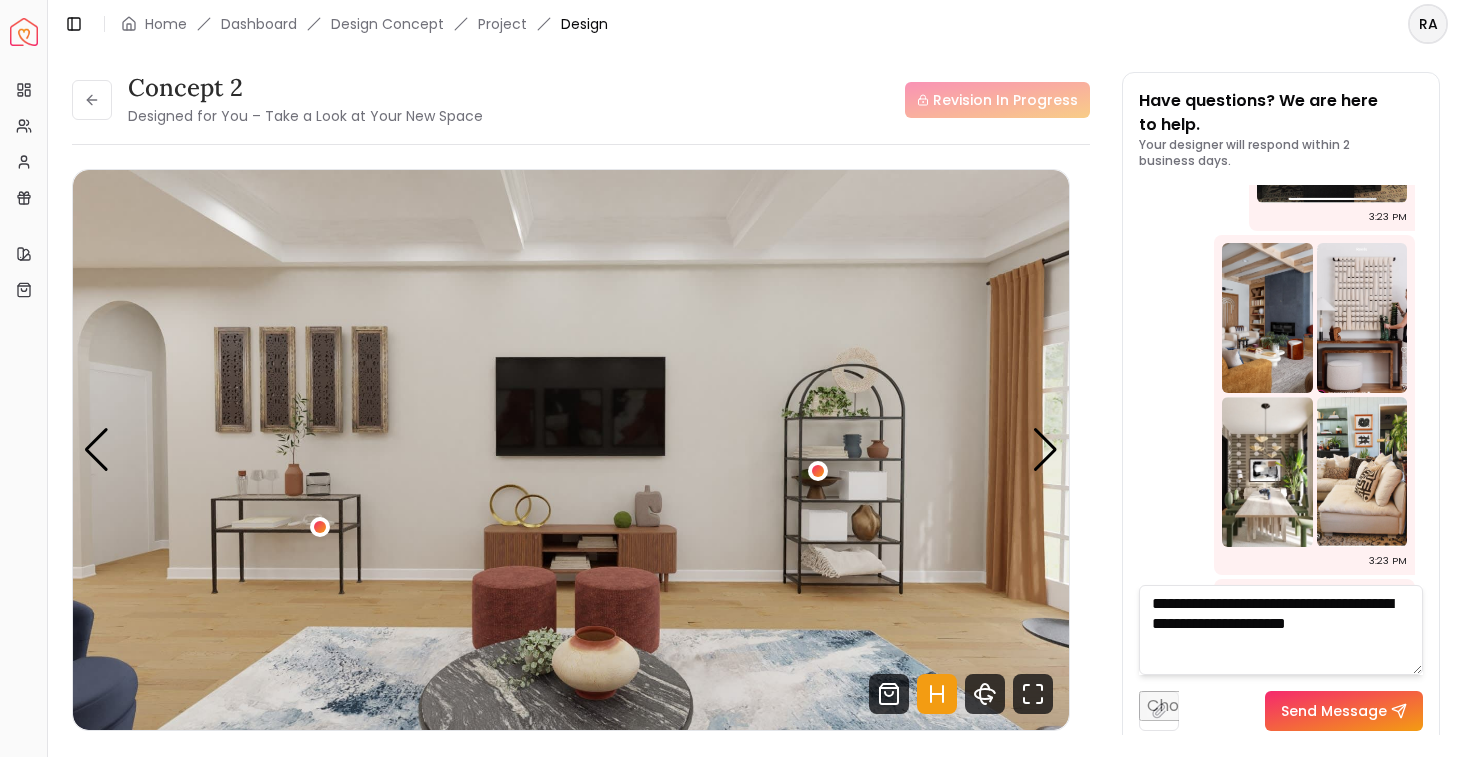 click on "Send Message" at bounding box center [1344, 711] 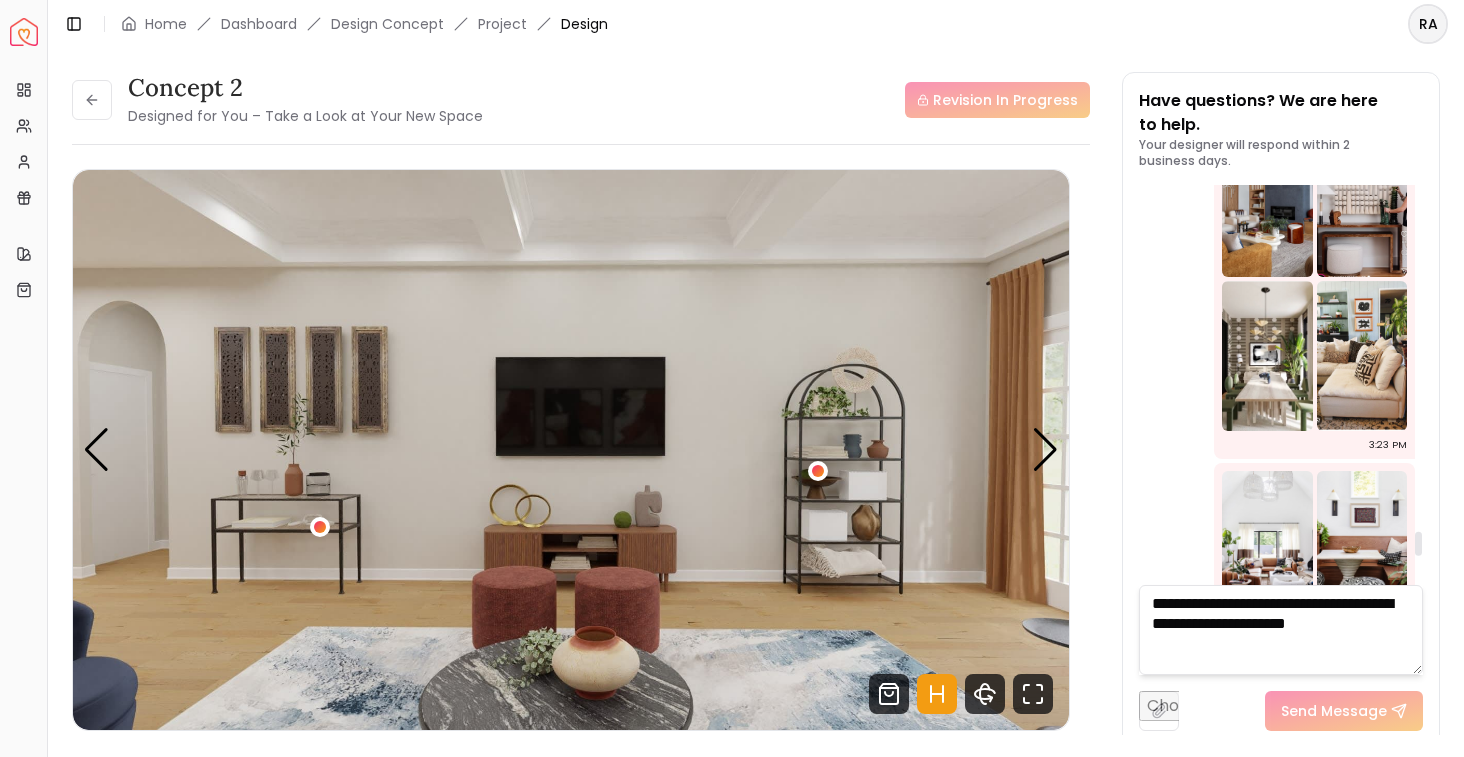 scroll, scrollTop: 6166, scrollLeft: 0, axis: vertical 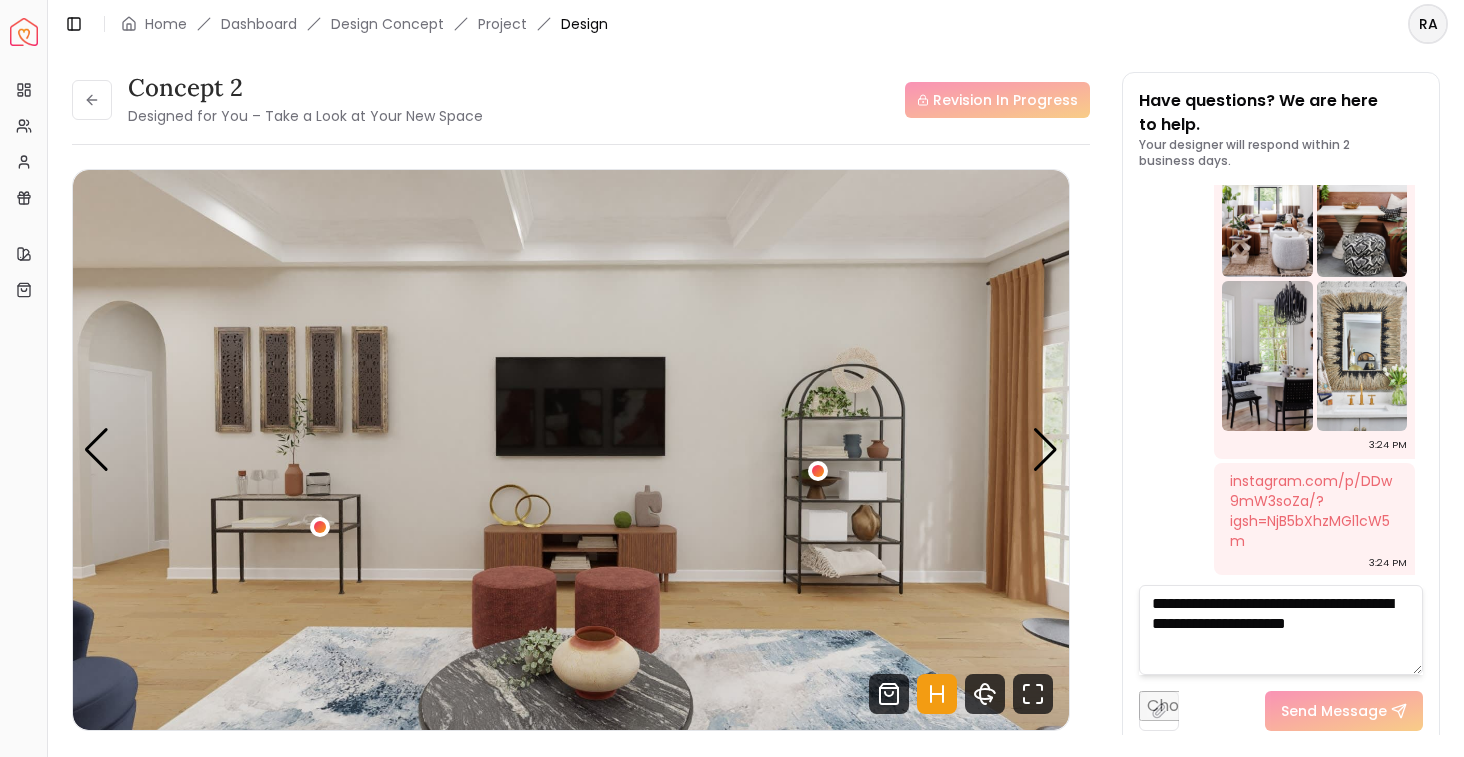 click on "**********" at bounding box center [1281, 630] 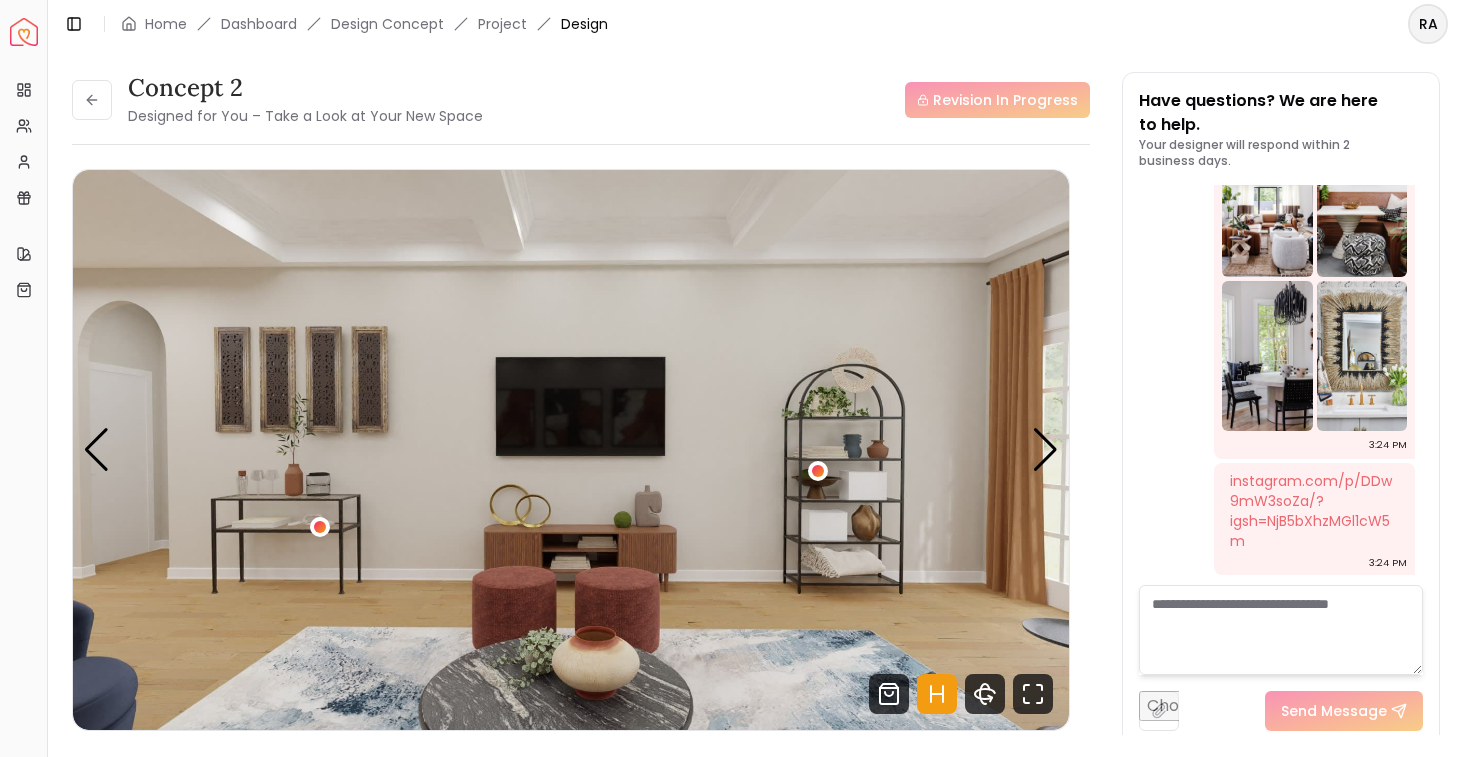 paste on "**********" 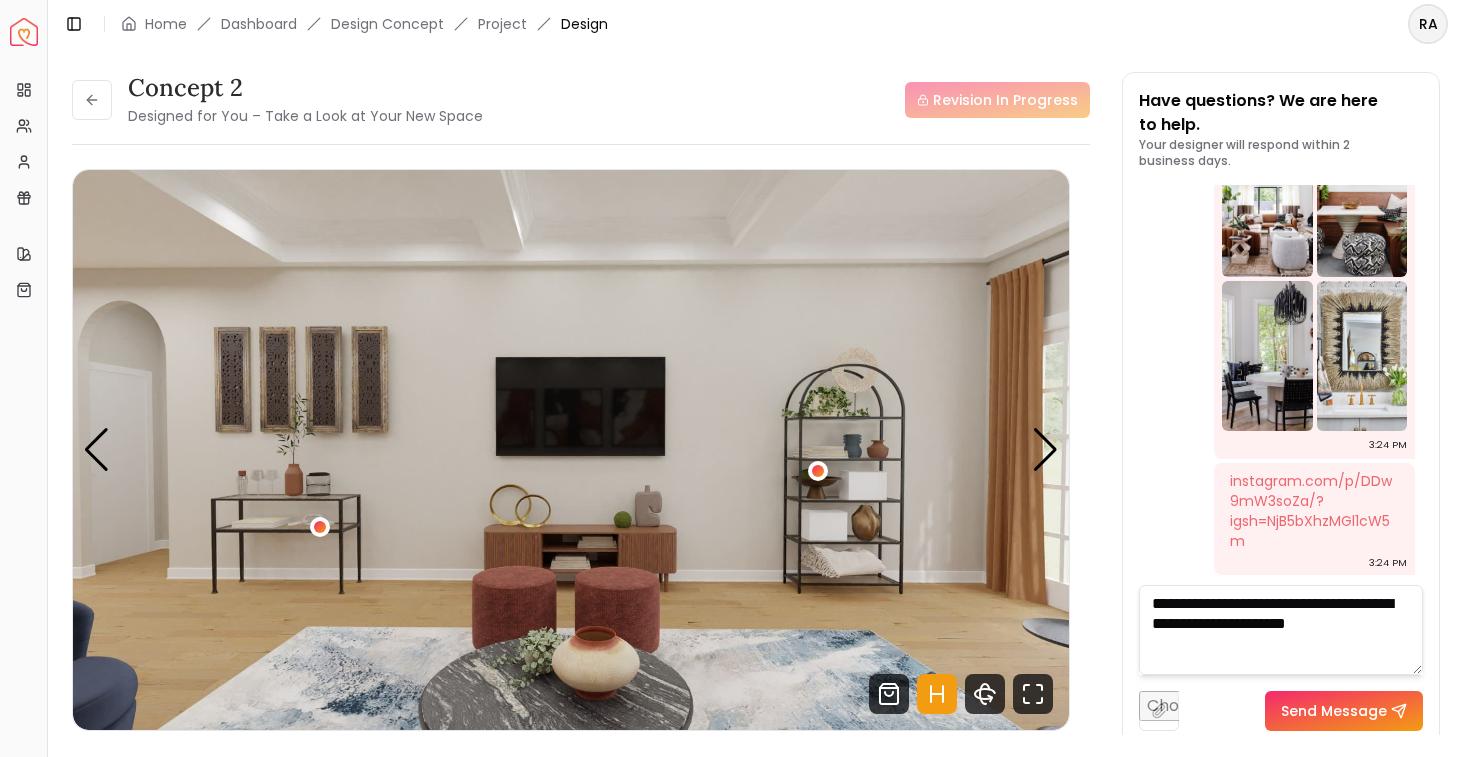 type on "**********" 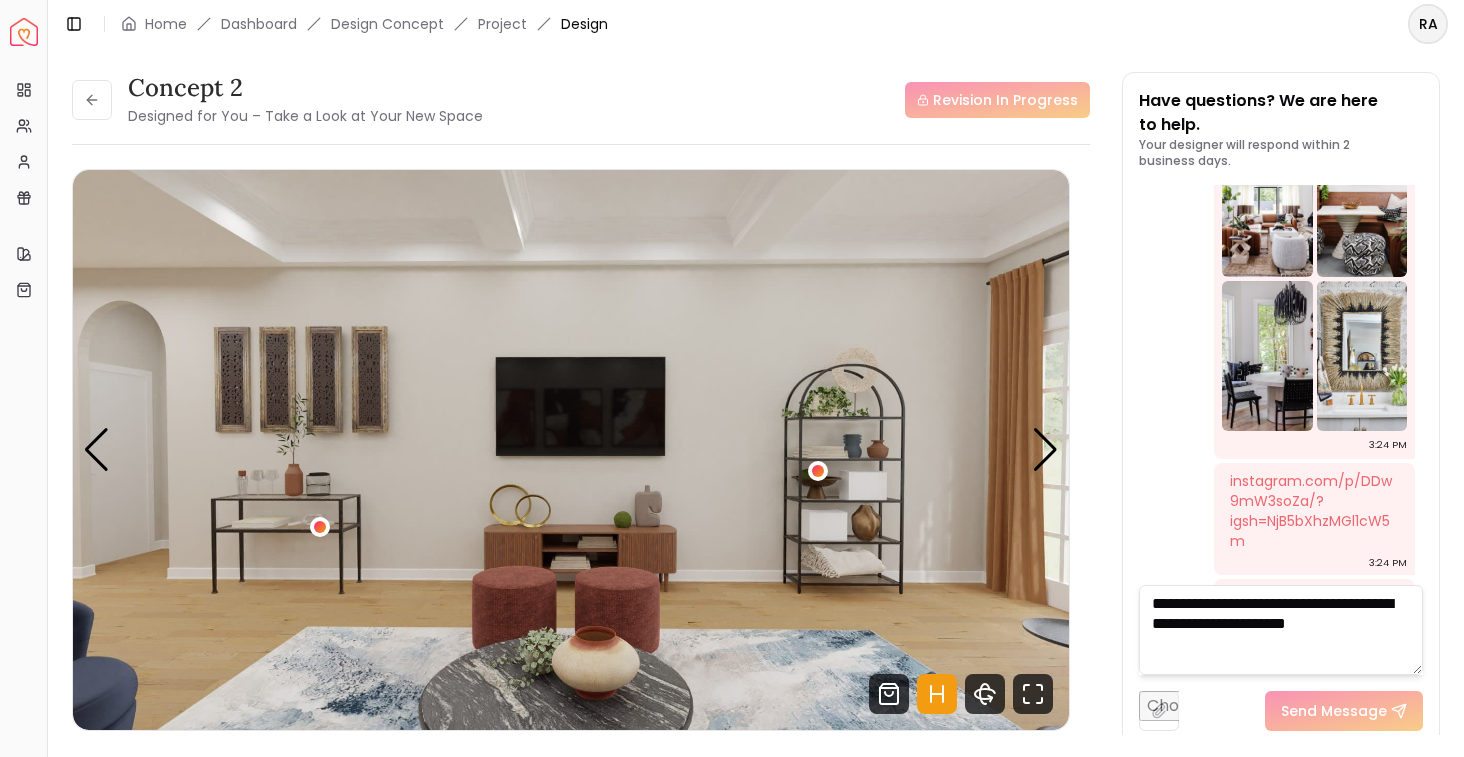click at bounding box center (571, 450) 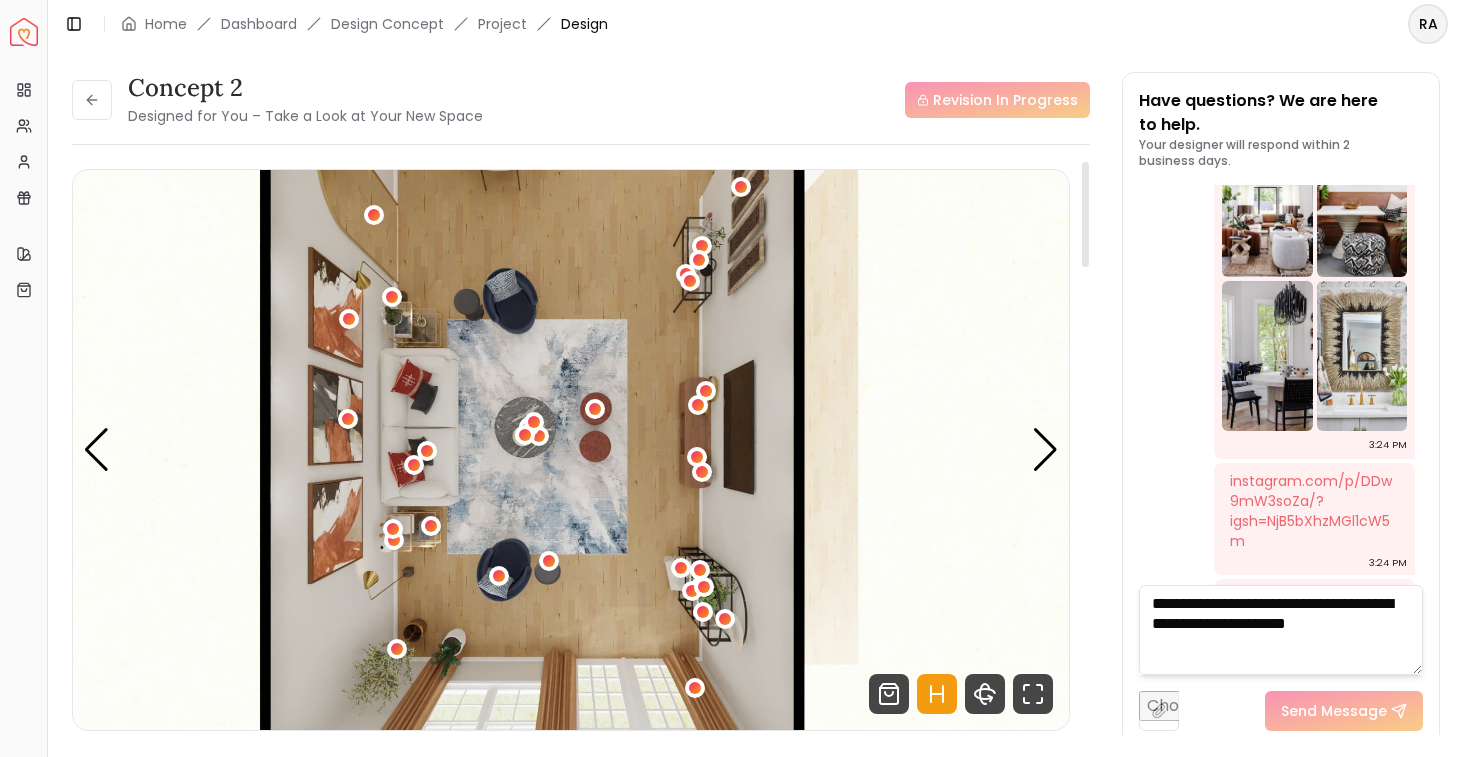 click at bounding box center (571, 450) 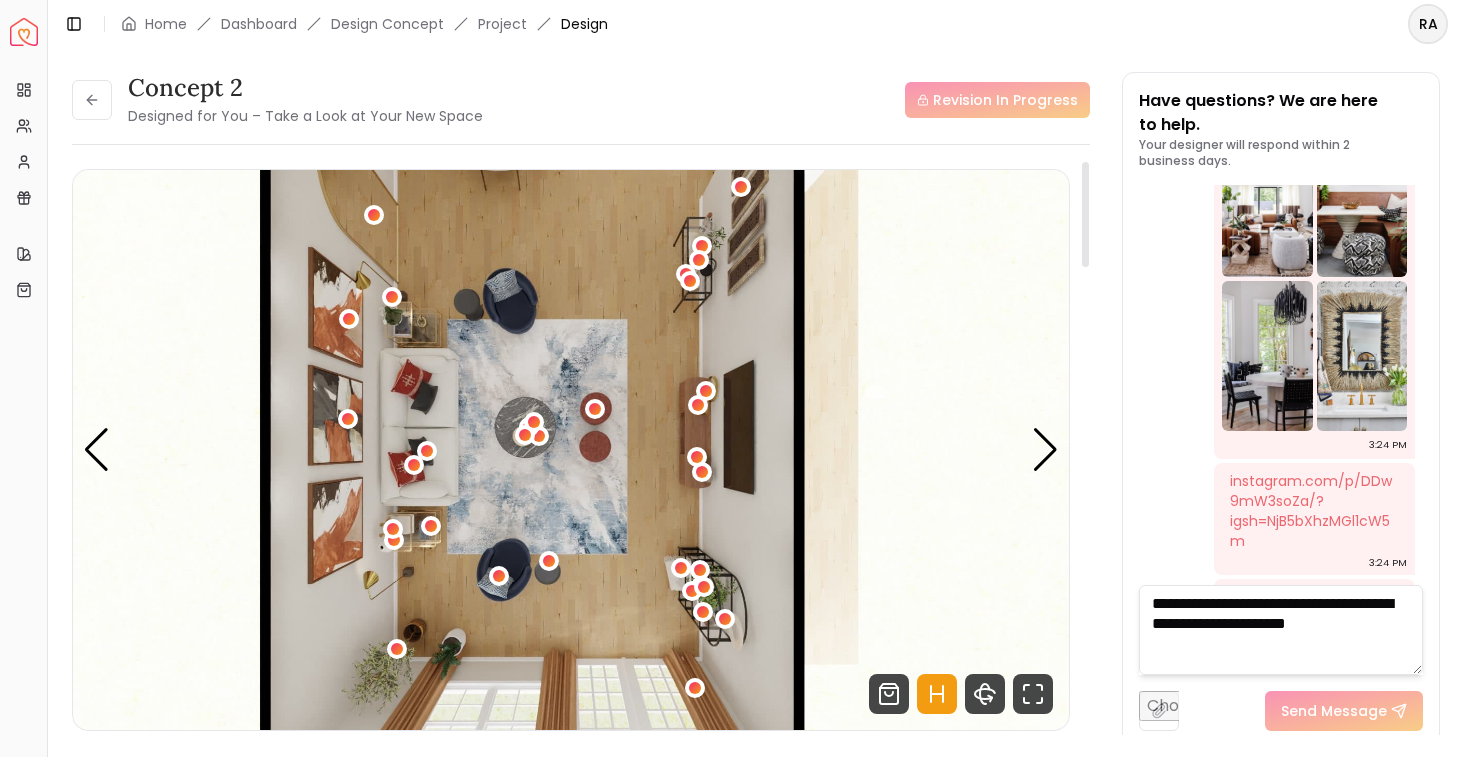 click on "Hotspots On Density Show All Pannellum Loading... Start" at bounding box center (571, 446) 